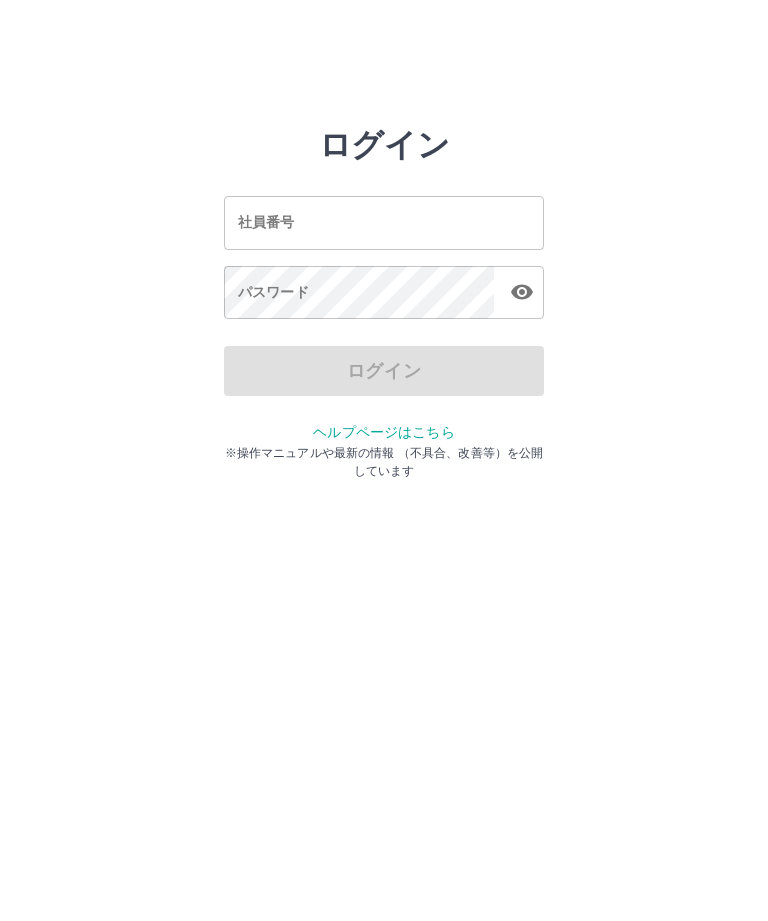 scroll, scrollTop: 0, scrollLeft: 0, axis: both 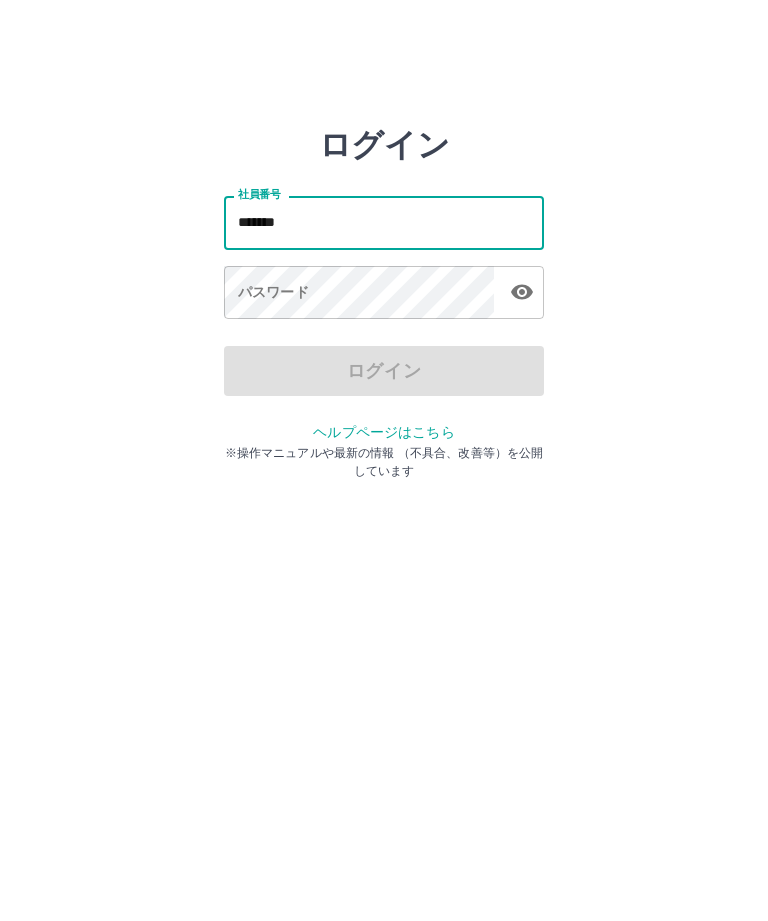 type on "*******" 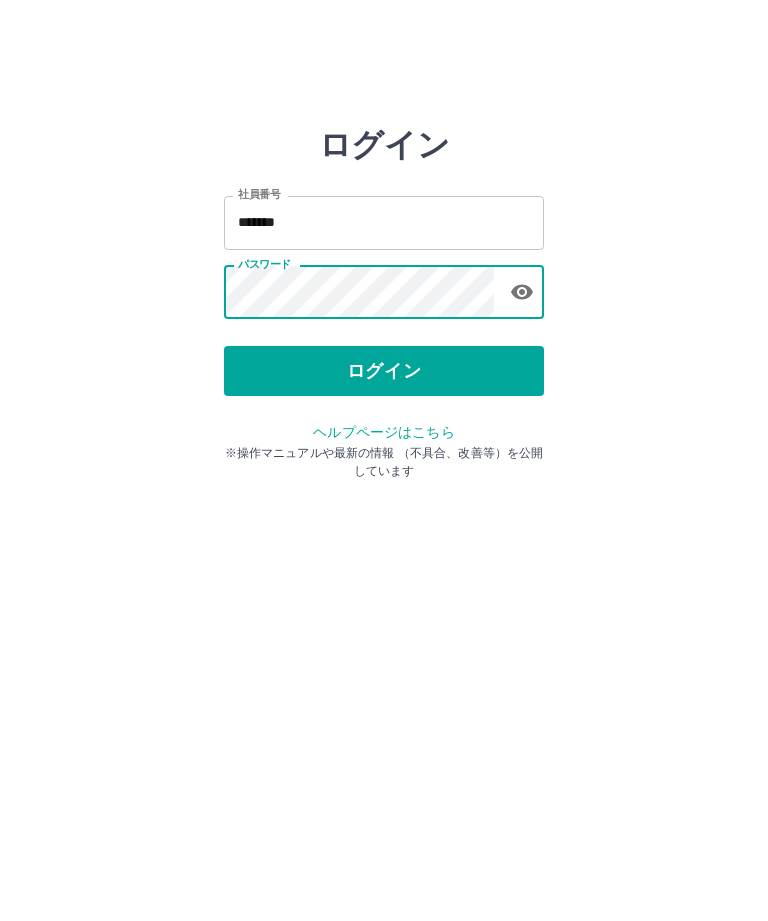 click on "ログイン" at bounding box center [384, 371] 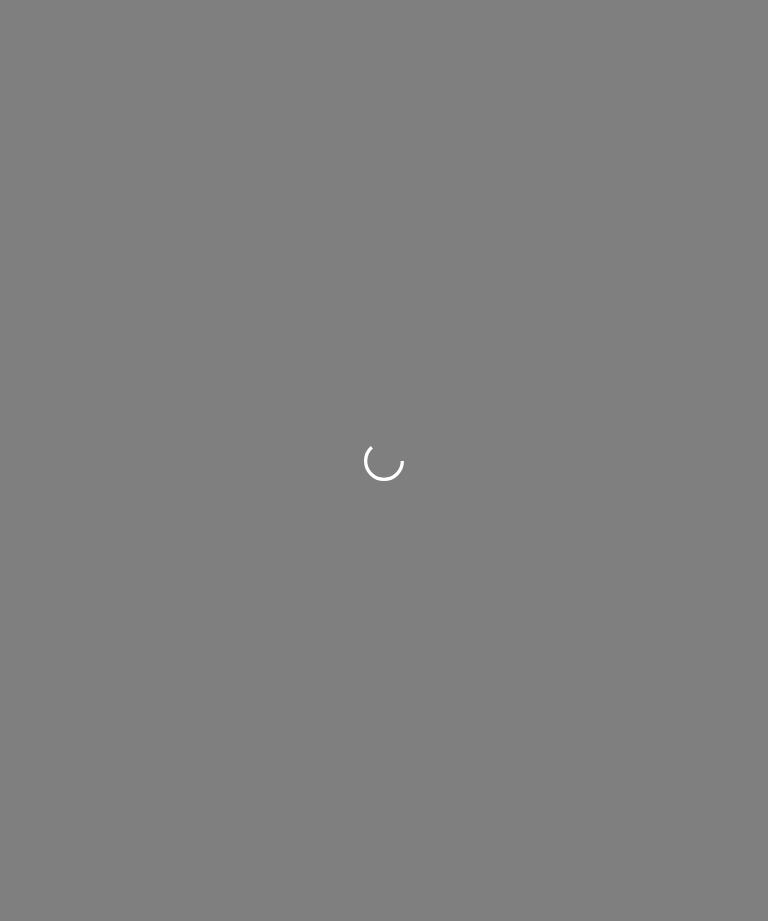 scroll, scrollTop: 0, scrollLeft: 0, axis: both 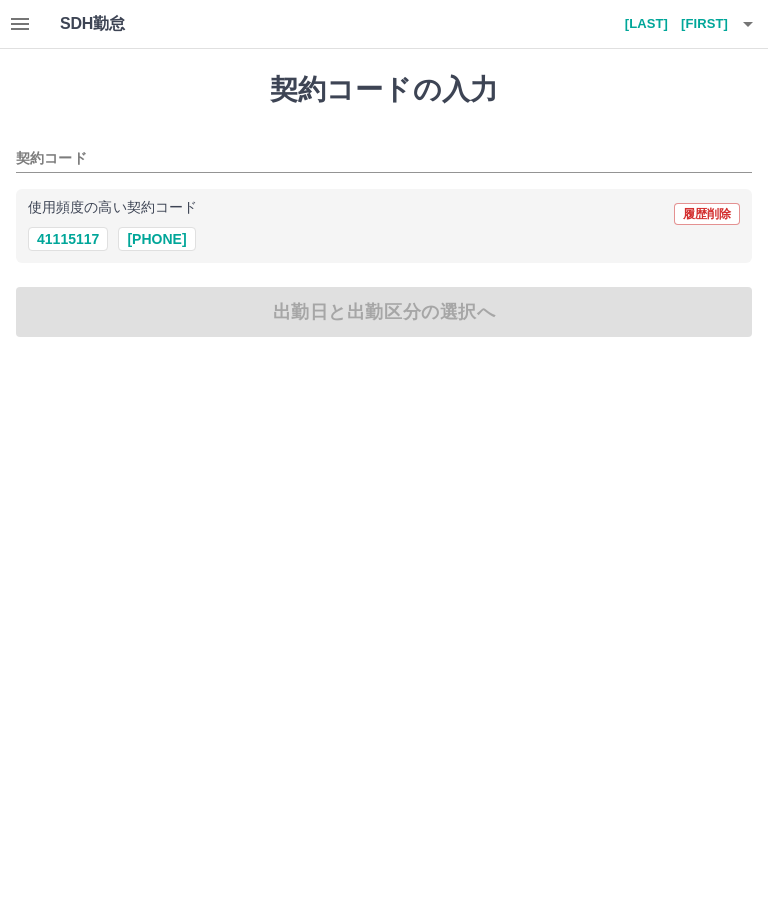 click on "[PHONE]" at bounding box center [156, 239] 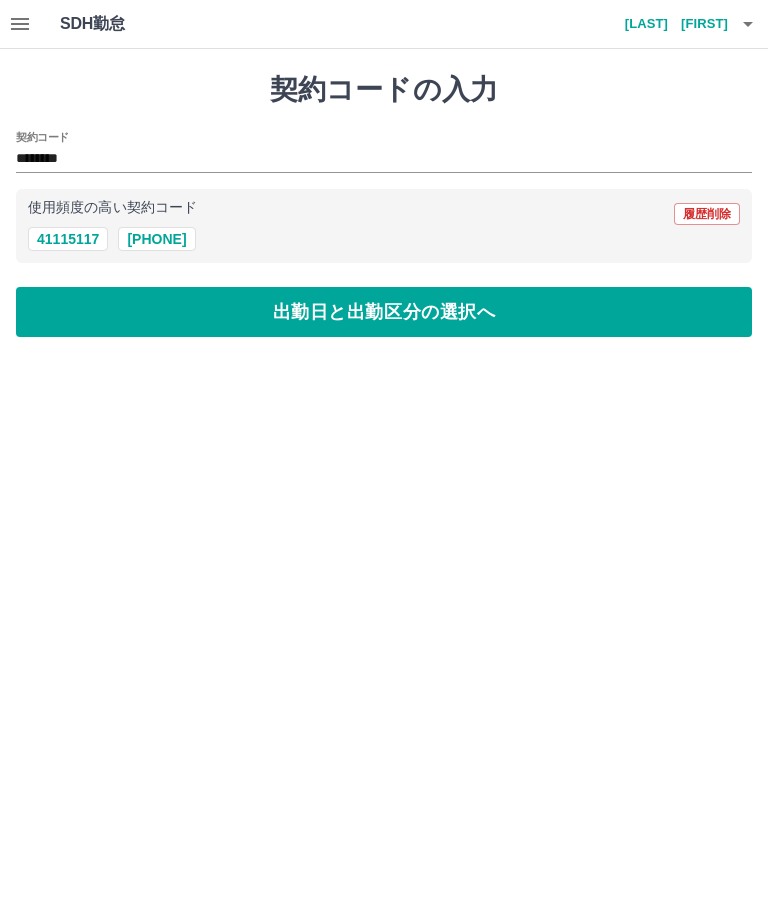 click on "出勤日と出勤区分の選択へ" at bounding box center (384, 312) 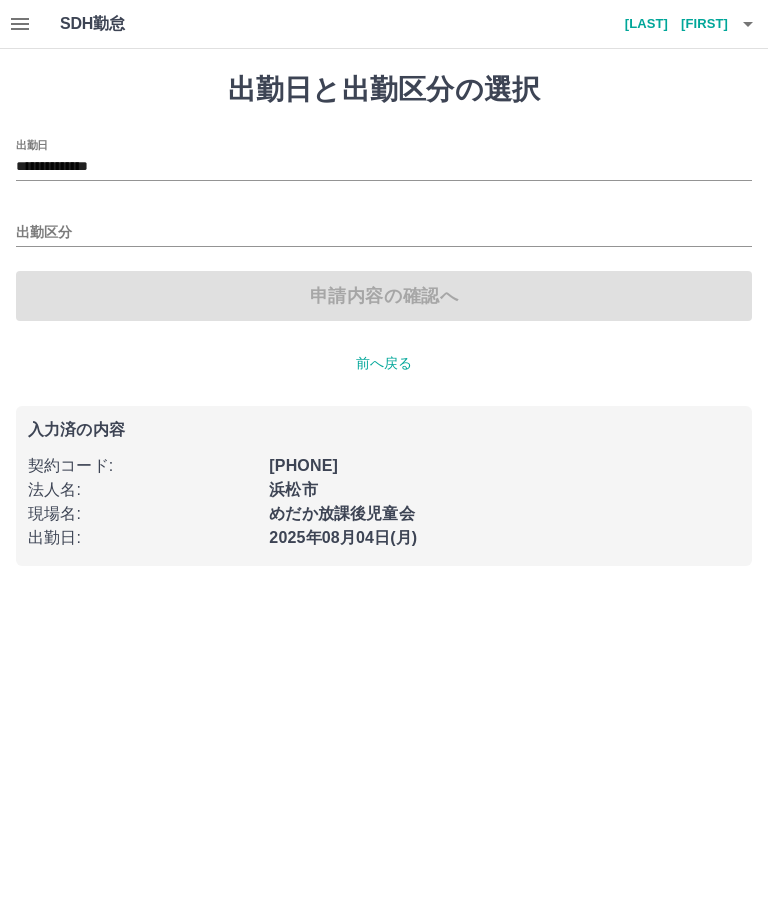 click on "出勤区分" at bounding box center [384, 233] 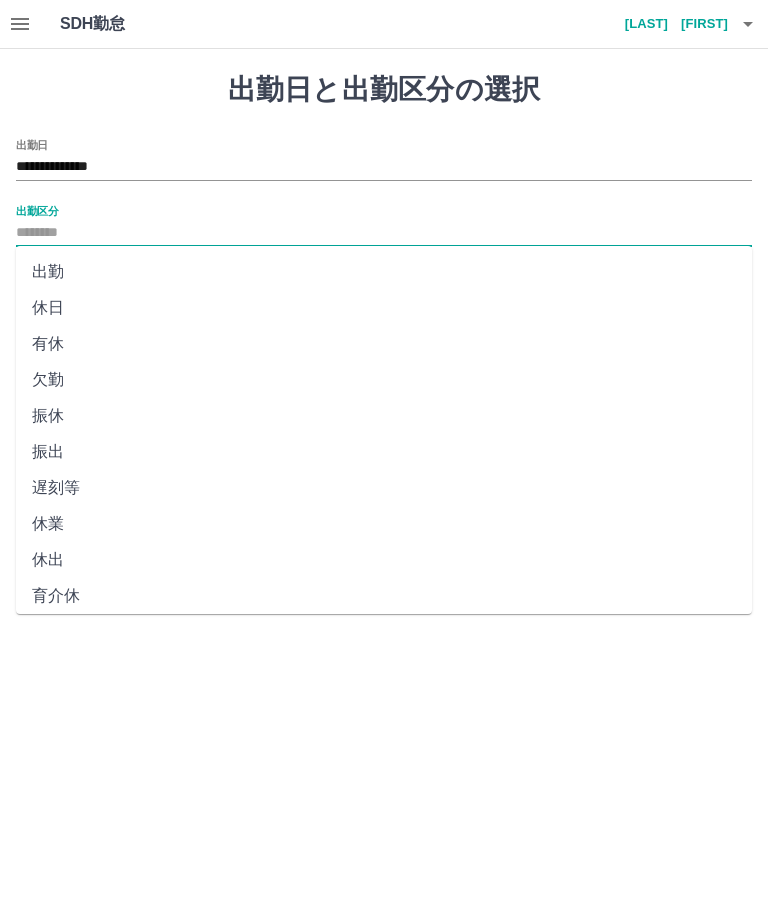 click on "出勤" at bounding box center (384, 272) 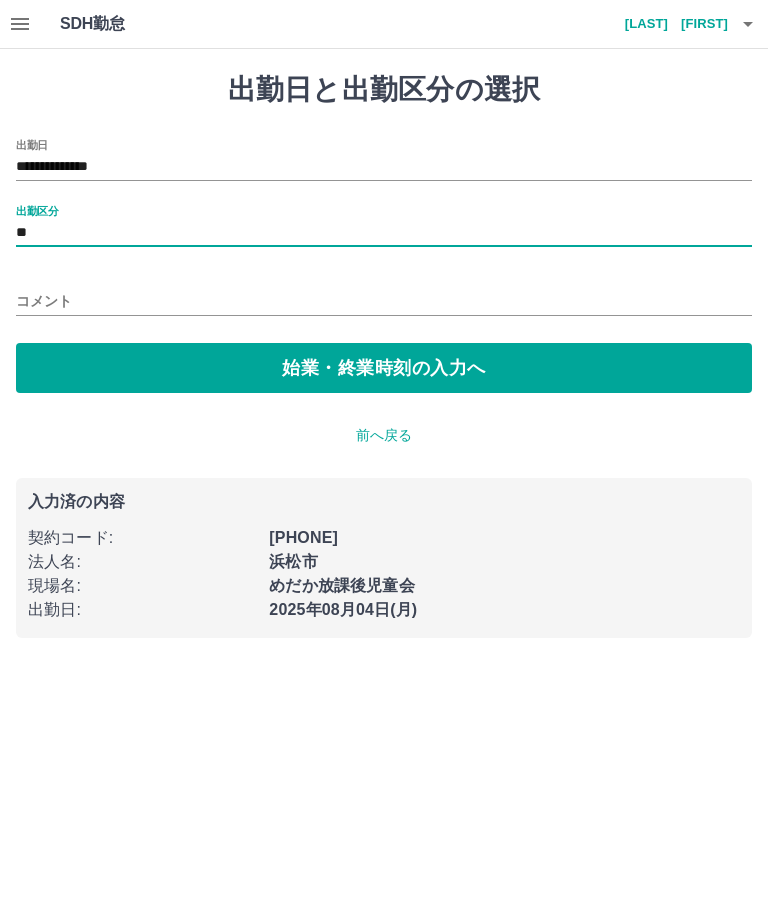click on "始業・終業時刻の入力へ" at bounding box center (384, 368) 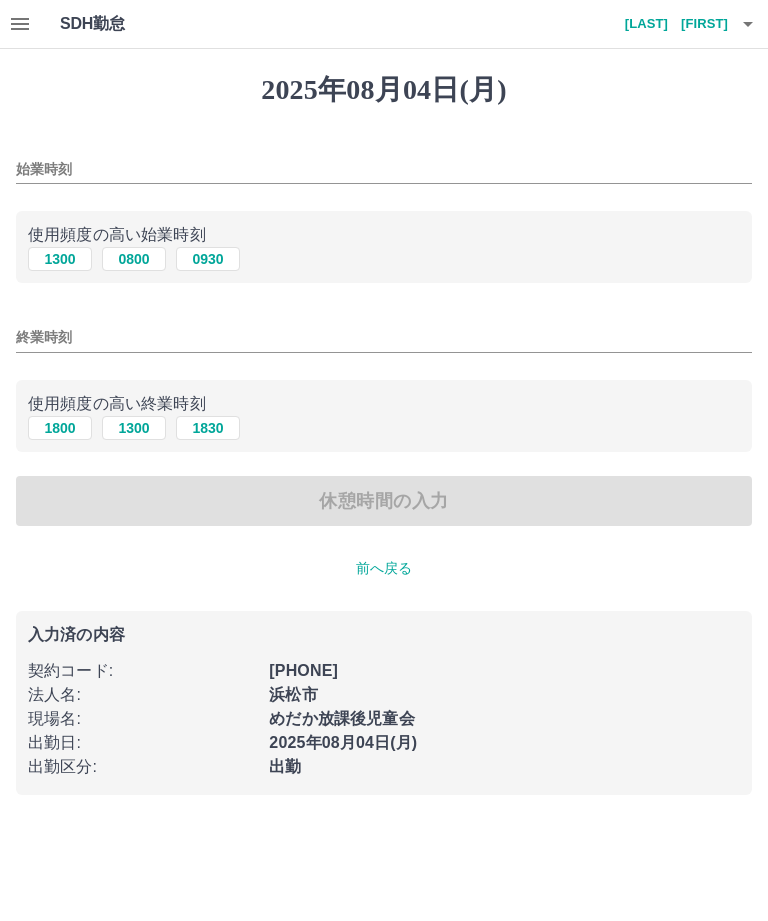 click on "0800" at bounding box center (134, 259) 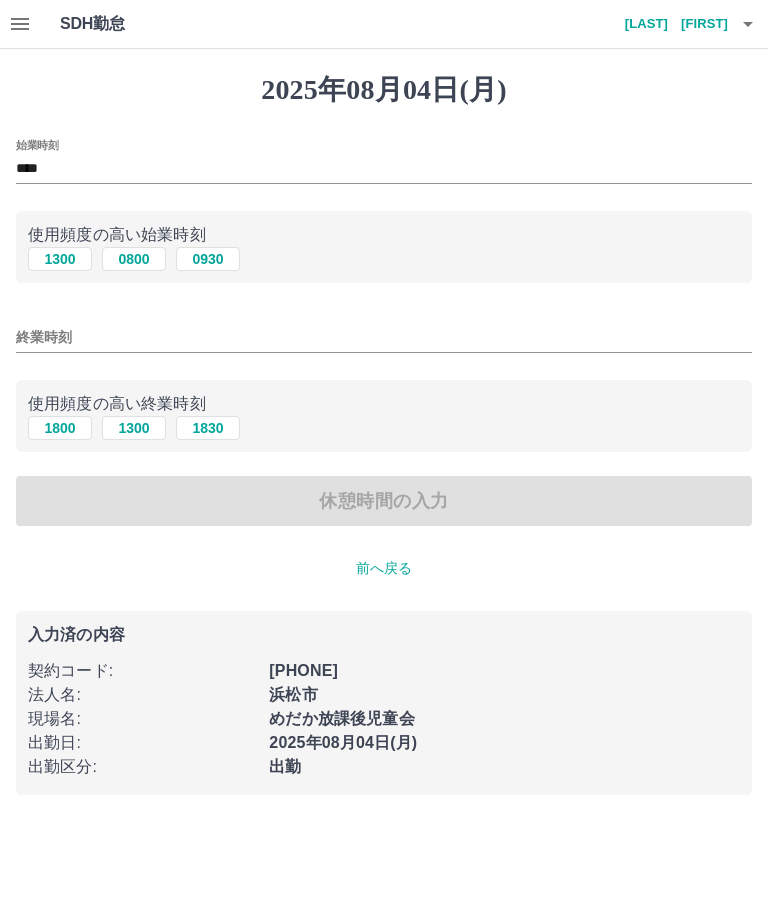 click on "1300" at bounding box center (134, 428) 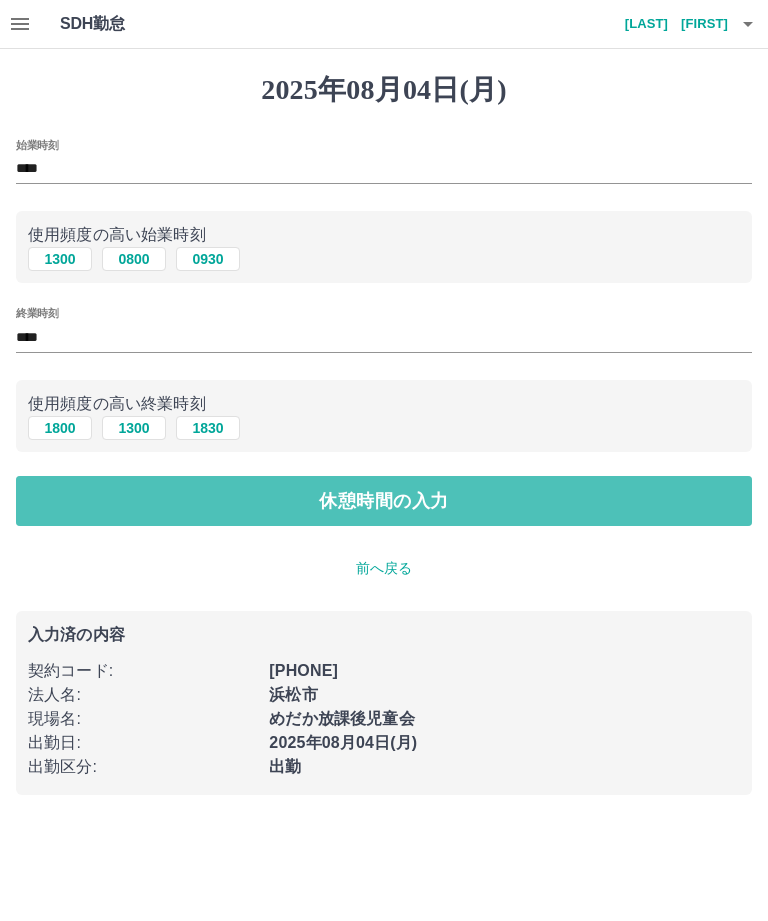 click on "休憩時間の入力" at bounding box center [384, 501] 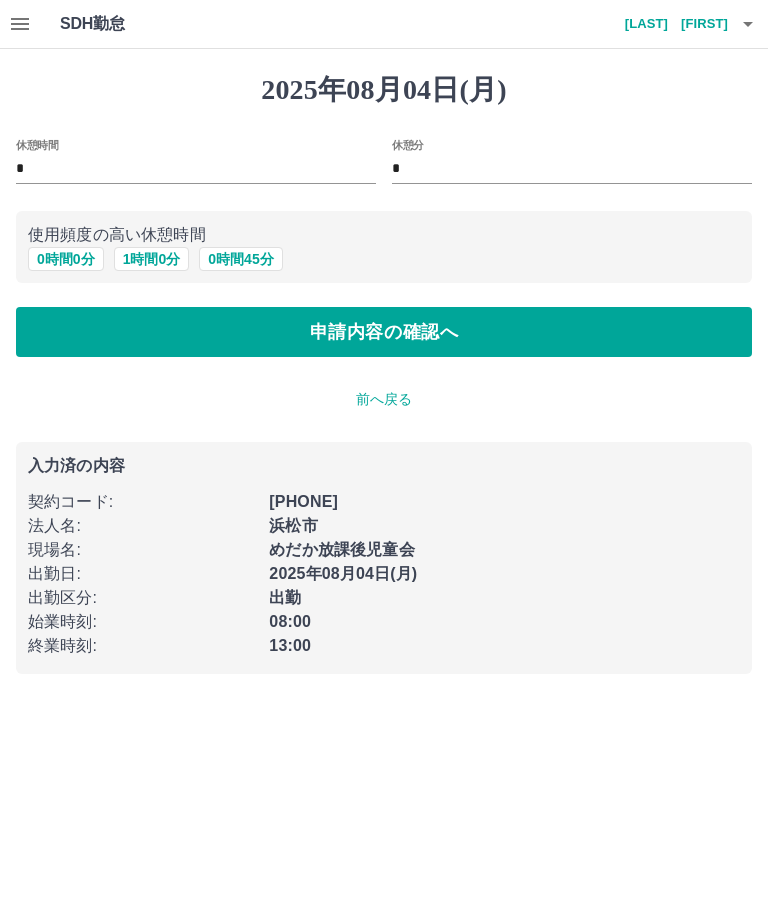 click on "申請内容の確認へ" at bounding box center [384, 332] 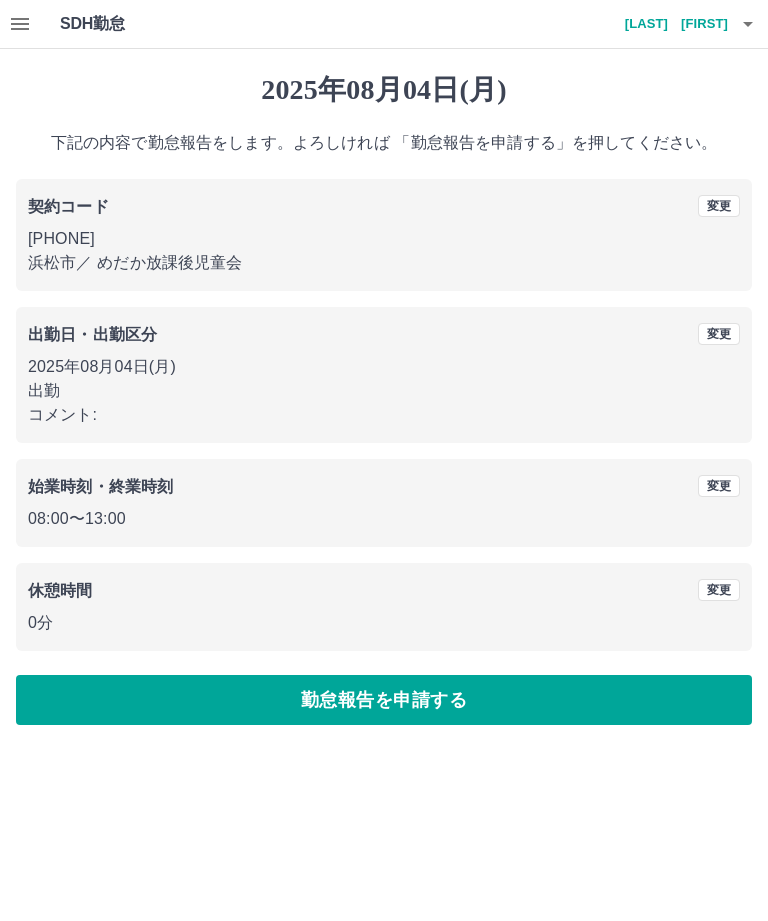 click on "勤怠報告を申請する" at bounding box center (384, 700) 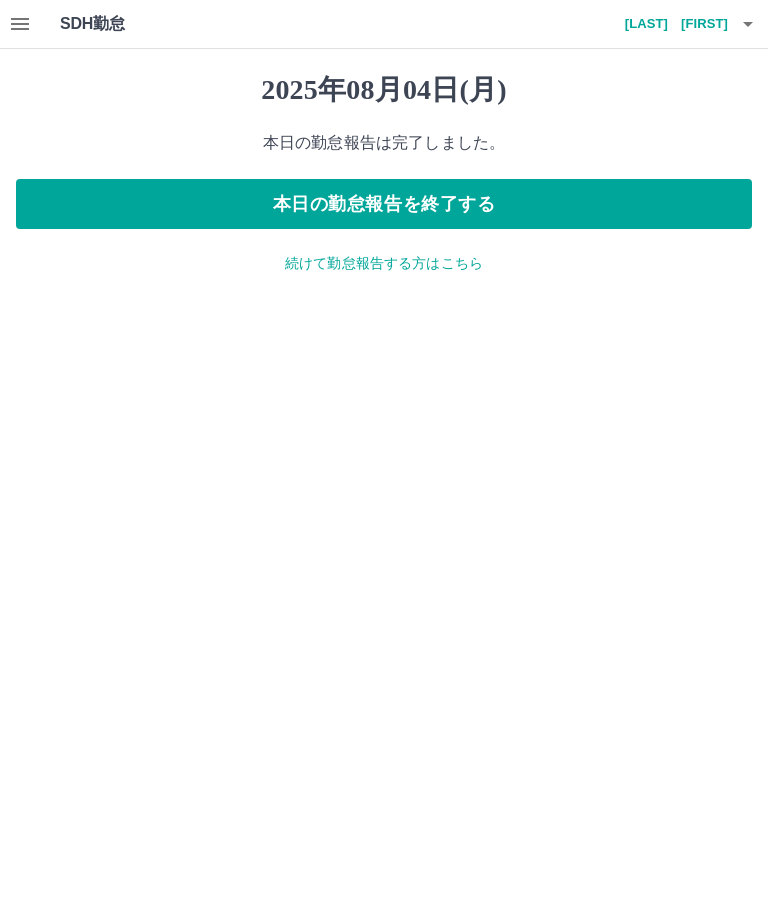click on "本日の勤怠報告を終了する" at bounding box center (384, 204) 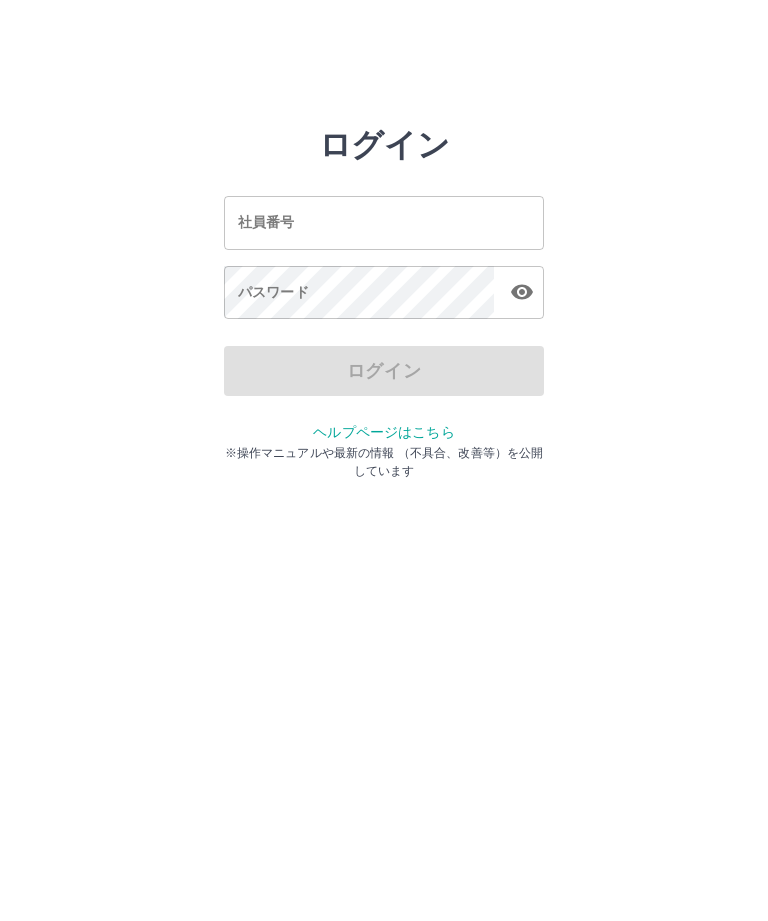 scroll, scrollTop: 0, scrollLeft: 0, axis: both 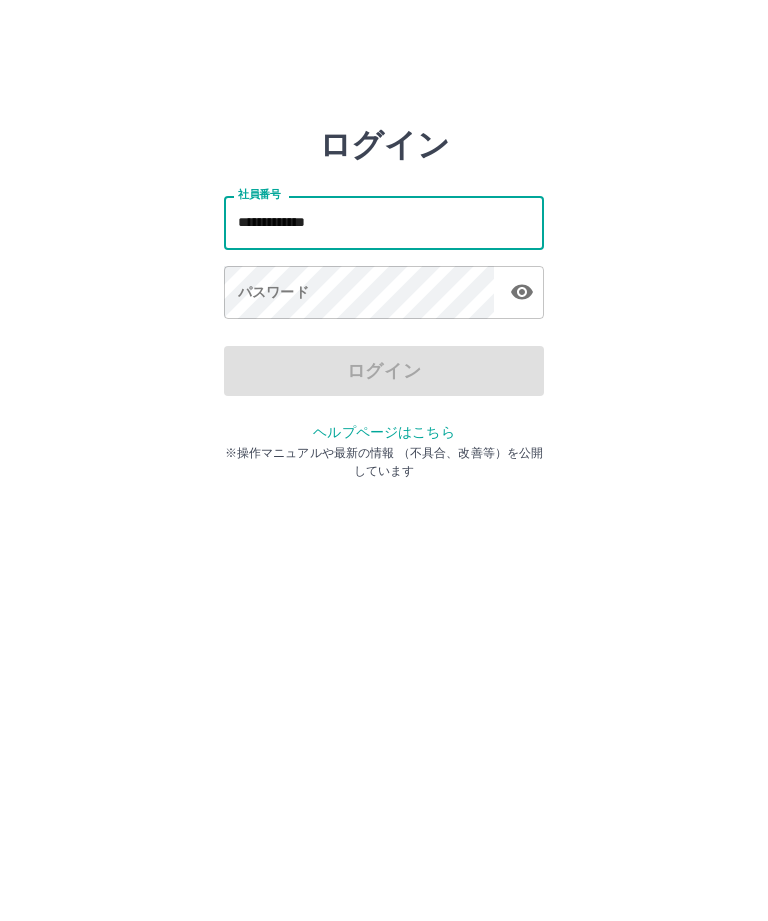 click on "ログイン" at bounding box center (384, 371) 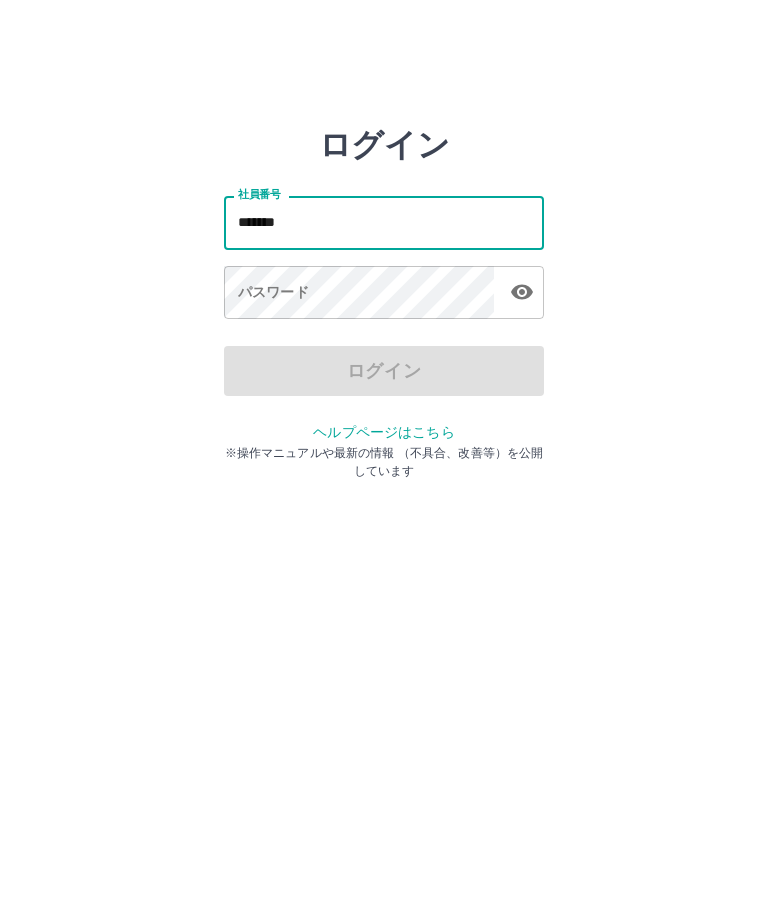 type on "*******" 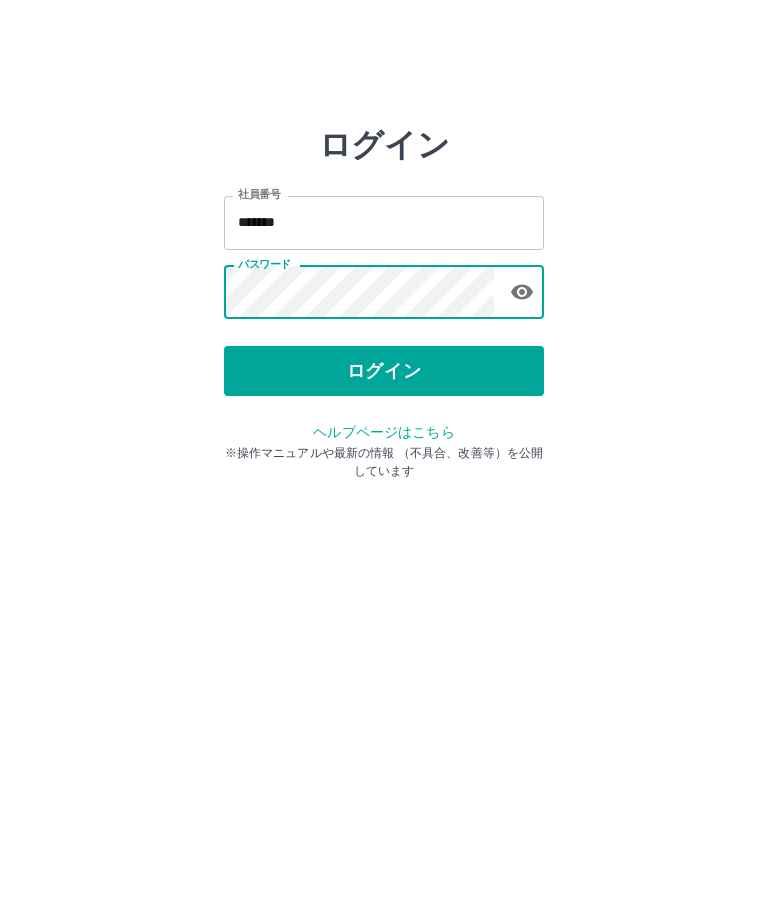 click on "ログイン" at bounding box center [384, 371] 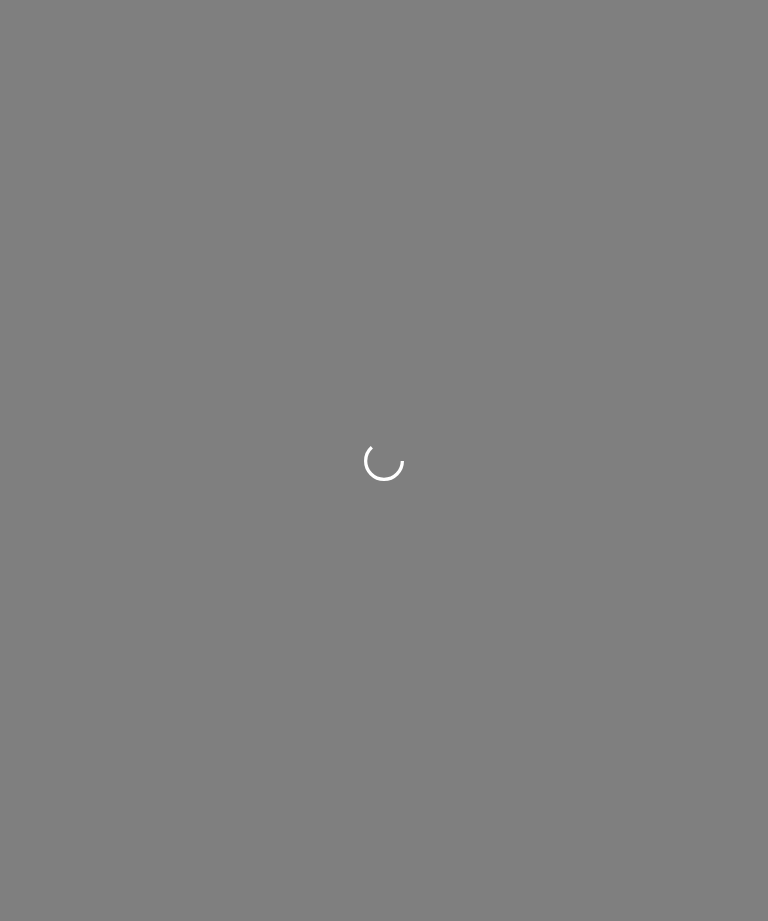 scroll, scrollTop: 0, scrollLeft: 0, axis: both 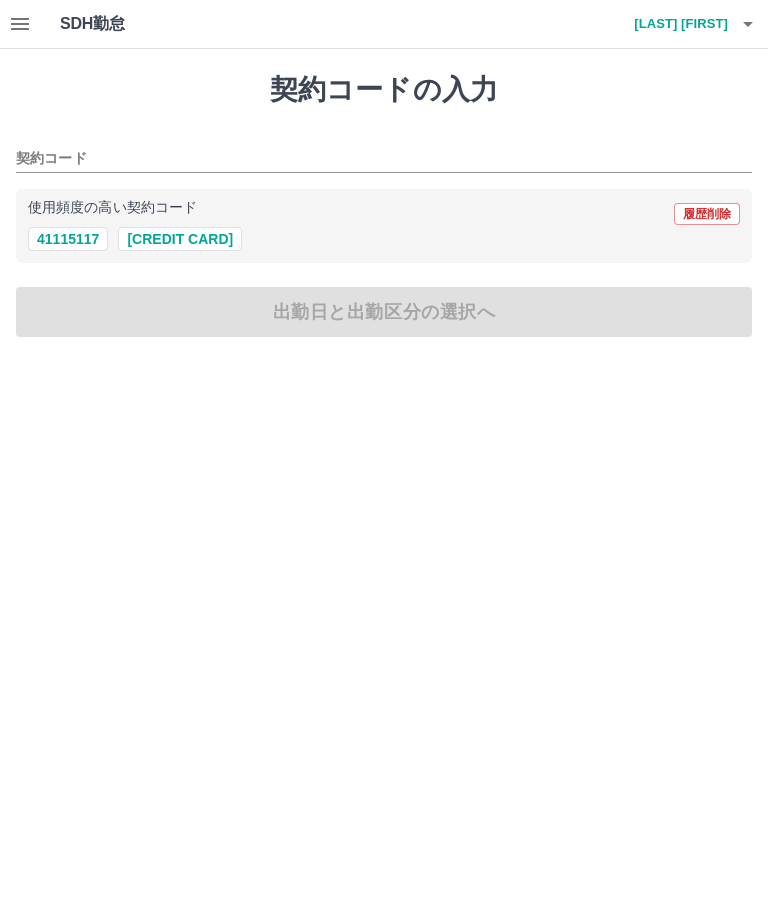 click on "41115060" at bounding box center (180, 239) 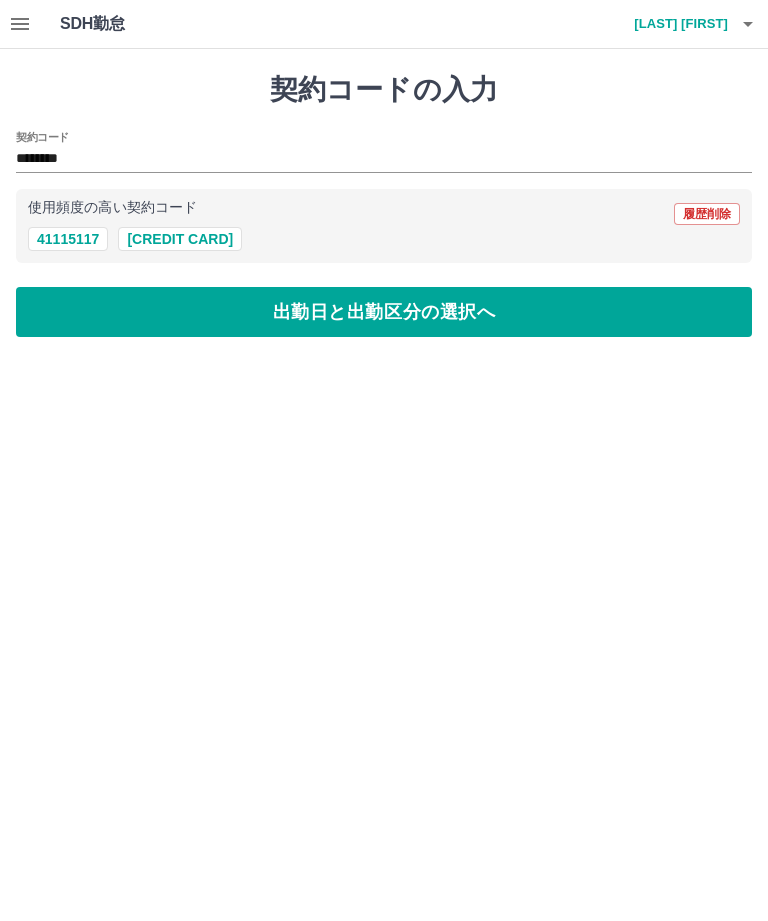 click on "出勤日と出勤区分の選択へ" at bounding box center [384, 312] 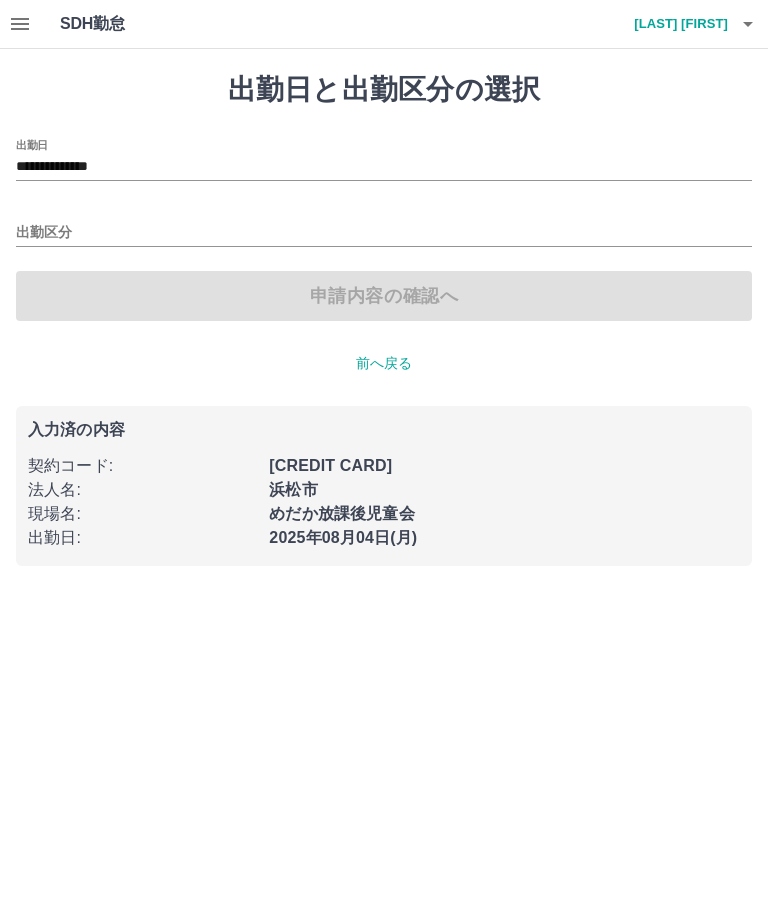 click on "出勤区分" at bounding box center (384, 233) 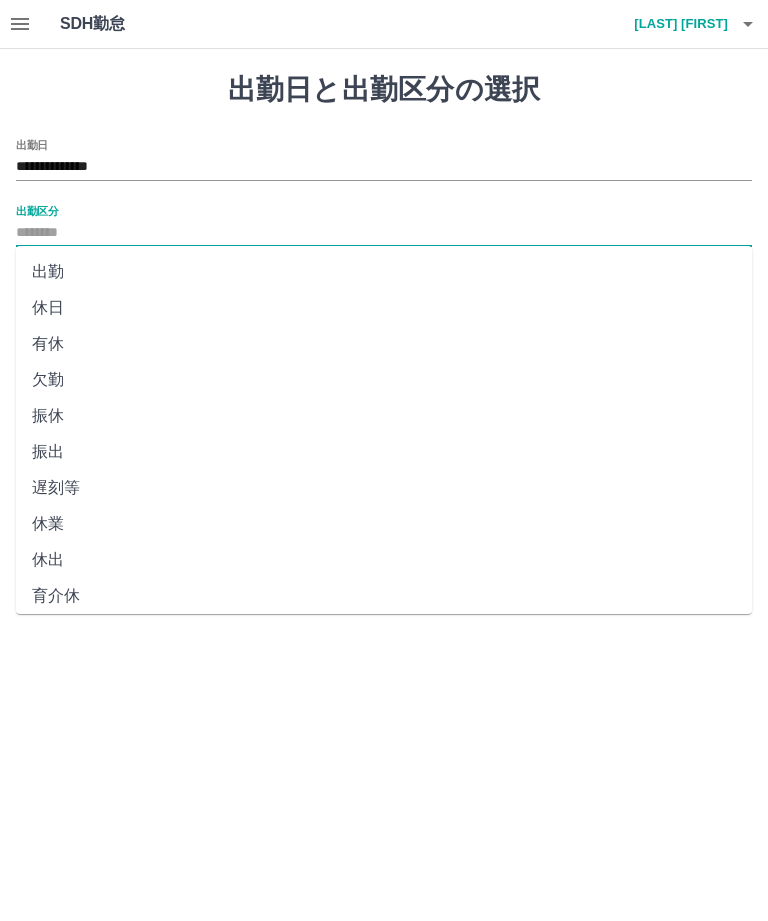 click on "出勤" at bounding box center [384, 272] 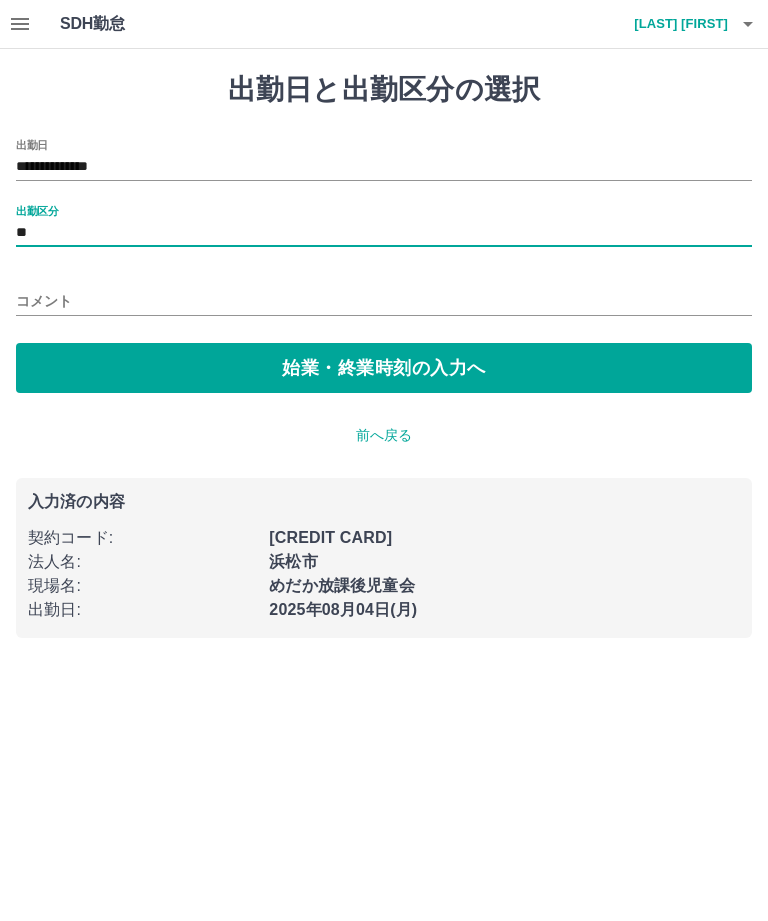 click on "**" at bounding box center [384, 233] 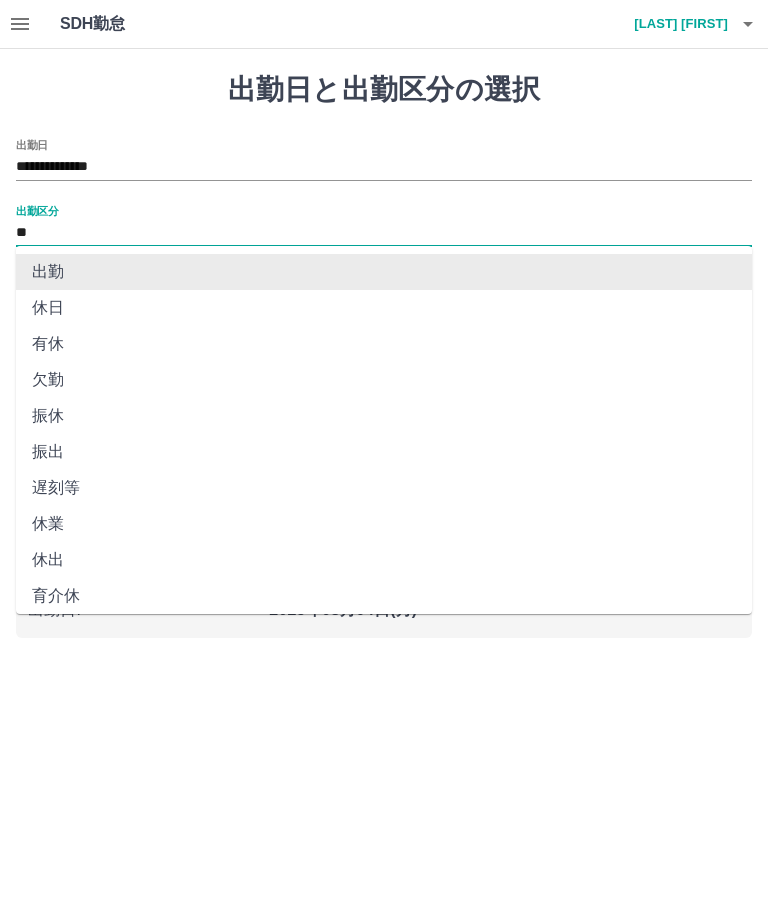 click on "出勤" at bounding box center [384, 272] 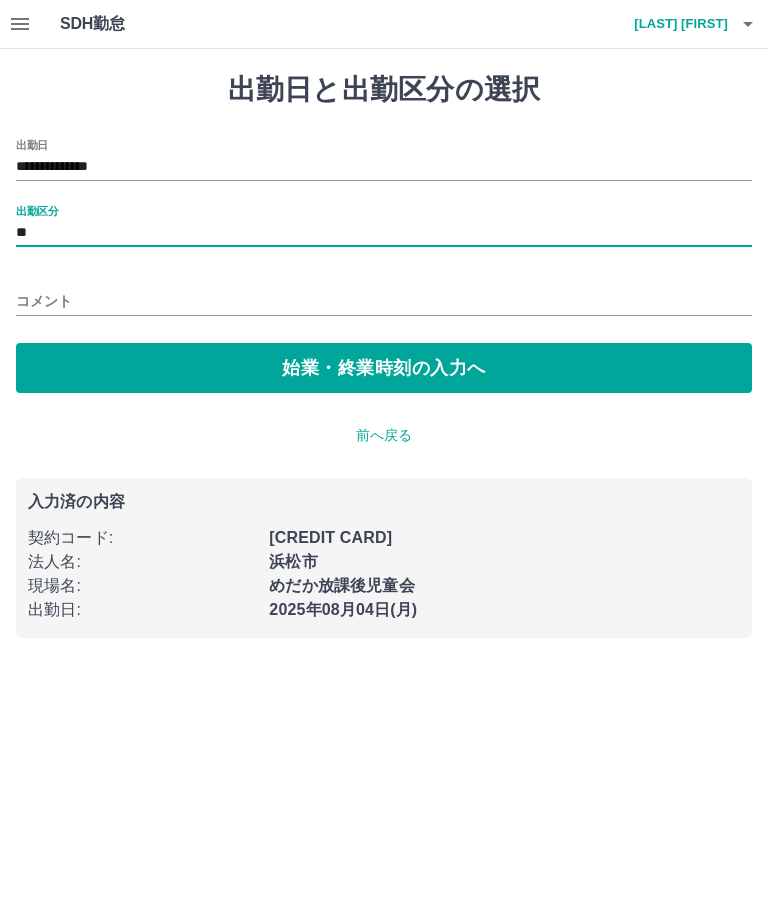 click on "始業・終業時刻の入力へ" at bounding box center (384, 368) 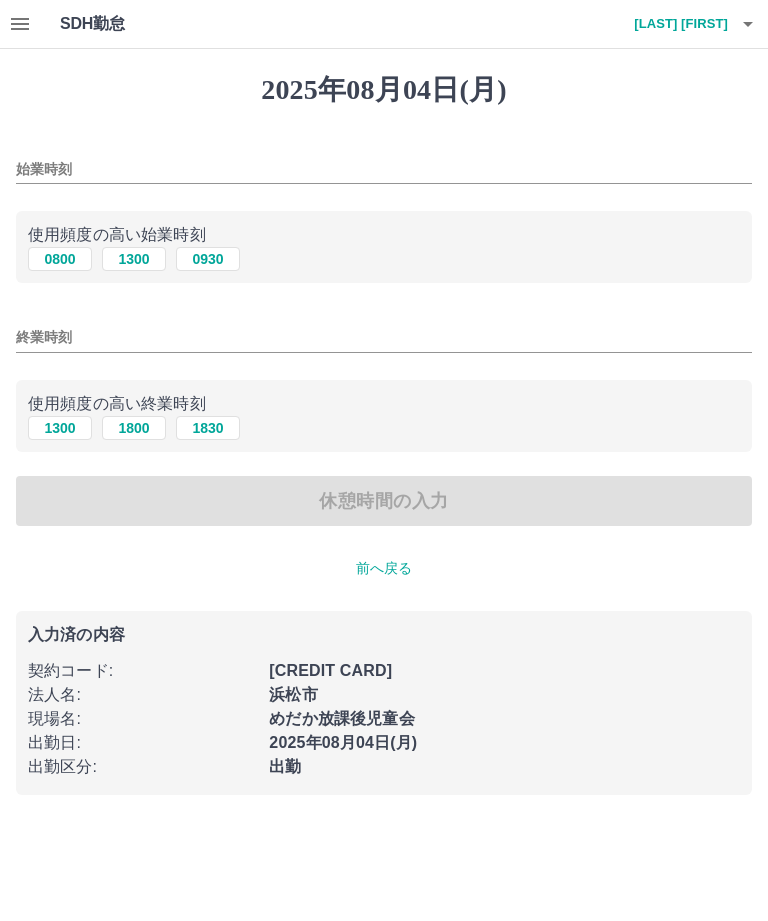 click on "0800" at bounding box center (60, 259) 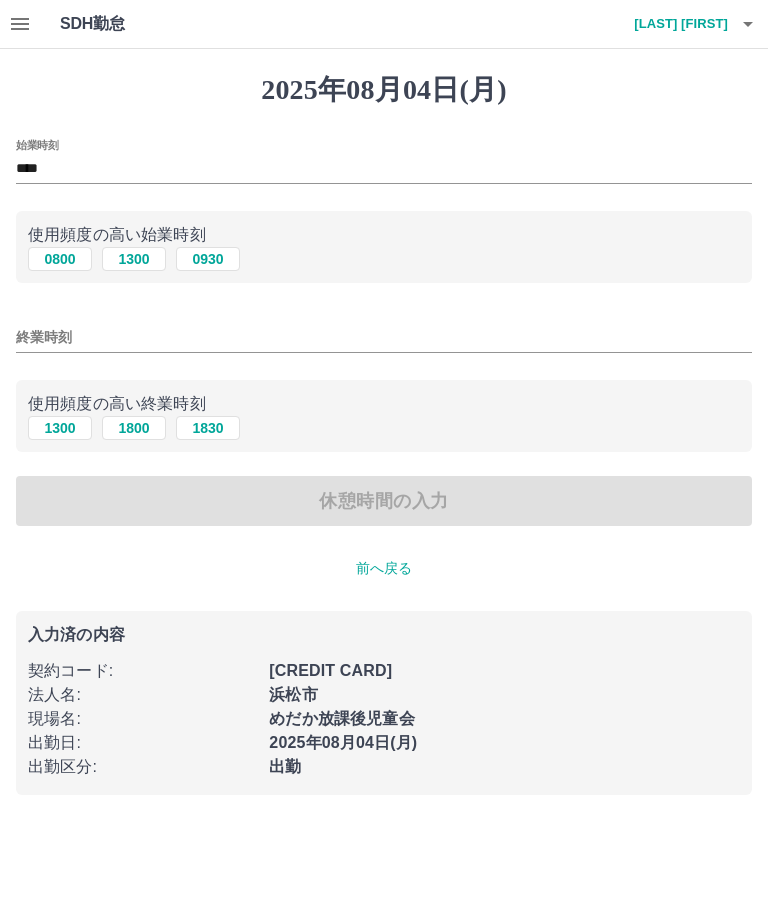 click on "1300" at bounding box center [60, 428] 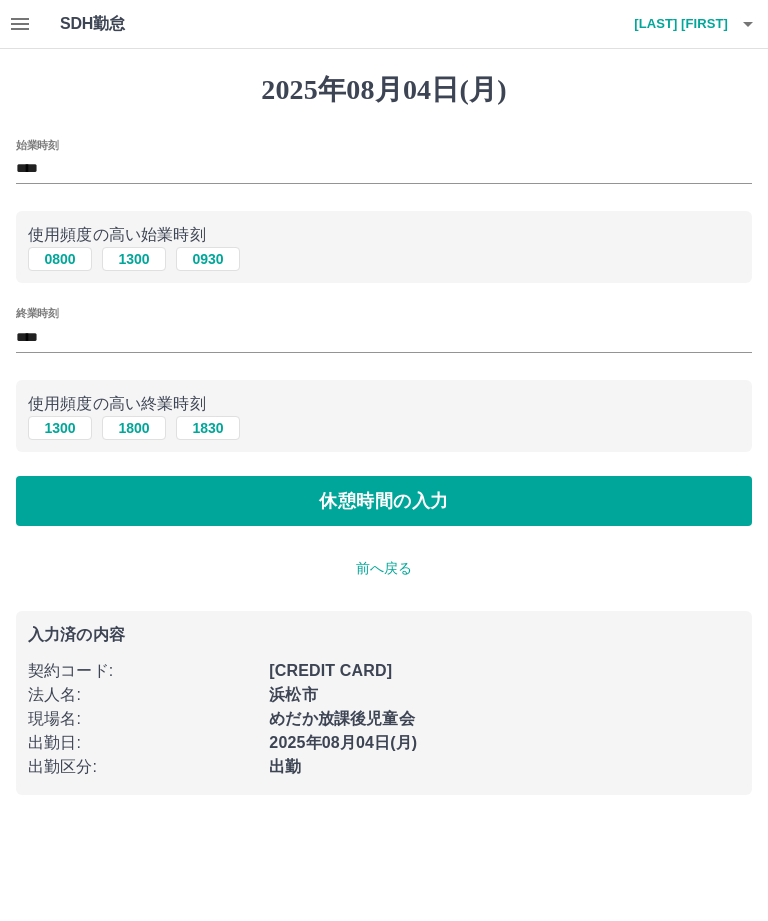 click on "休憩時間の入力" at bounding box center [384, 501] 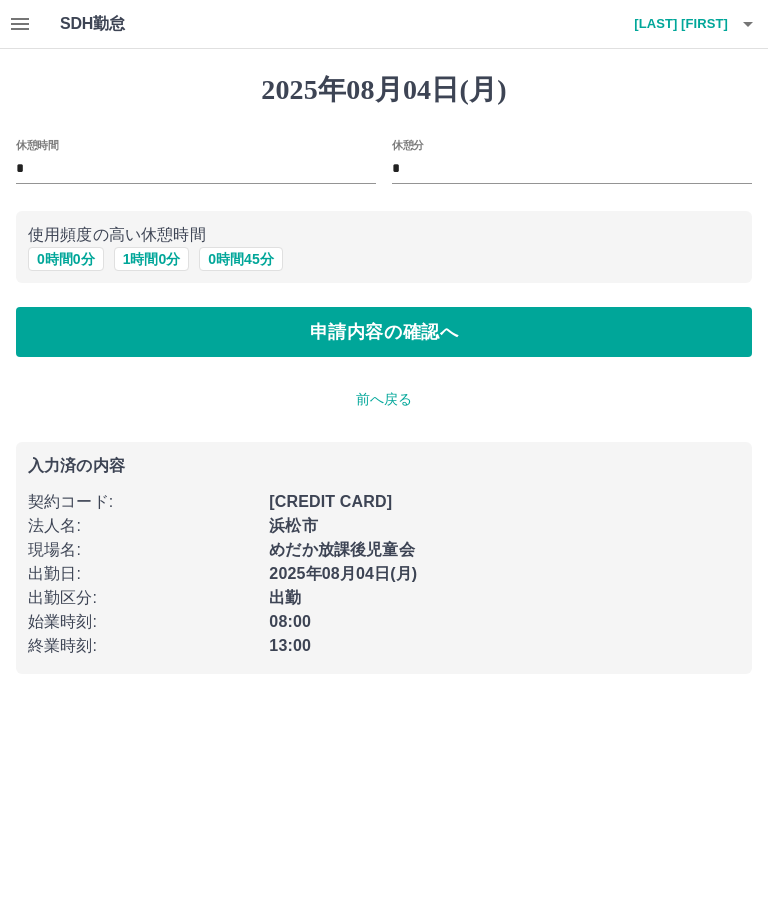 click on "0 時間 0 分" at bounding box center (66, 259) 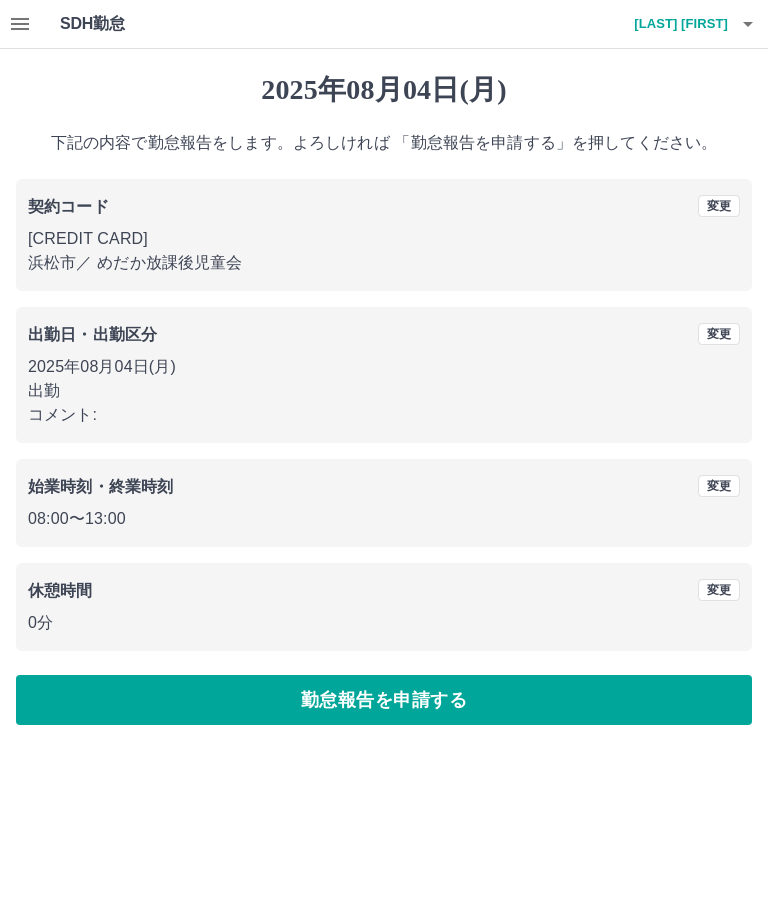click on "勤怠報告を申請する" at bounding box center (384, 700) 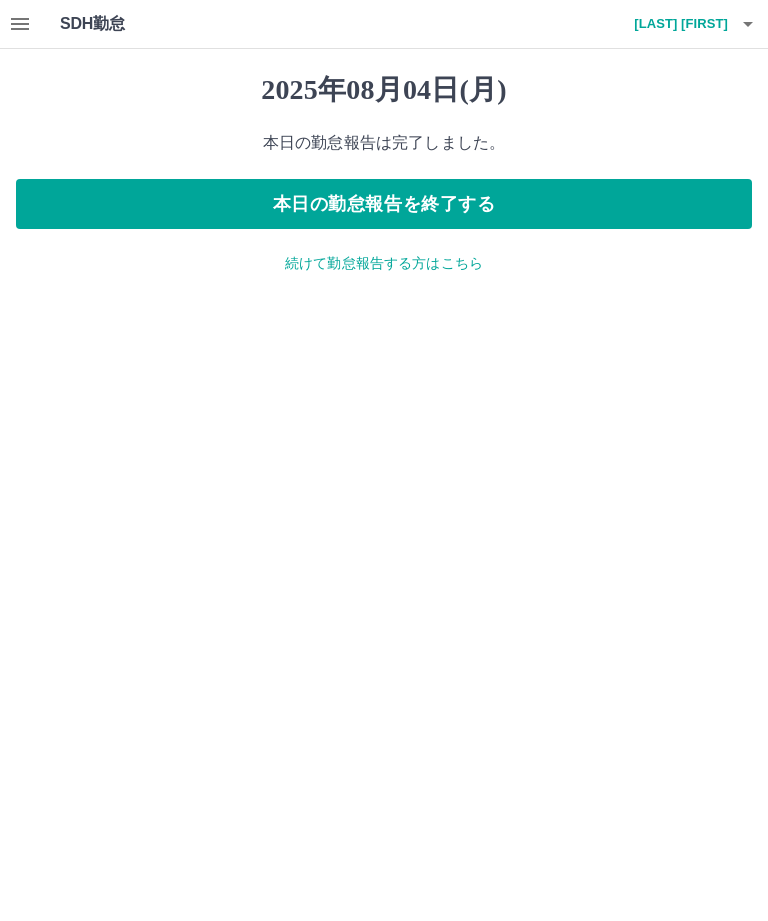 click on "本日の勤怠報告を終了する" at bounding box center (384, 204) 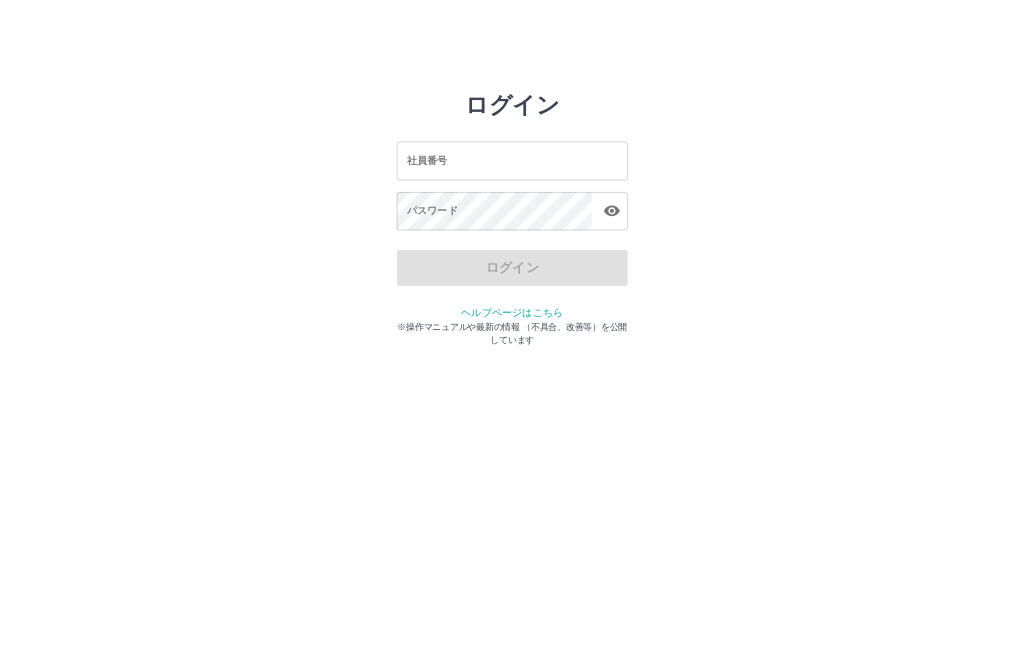 scroll, scrollTop: 0, scrollLeft: 0, axis: both 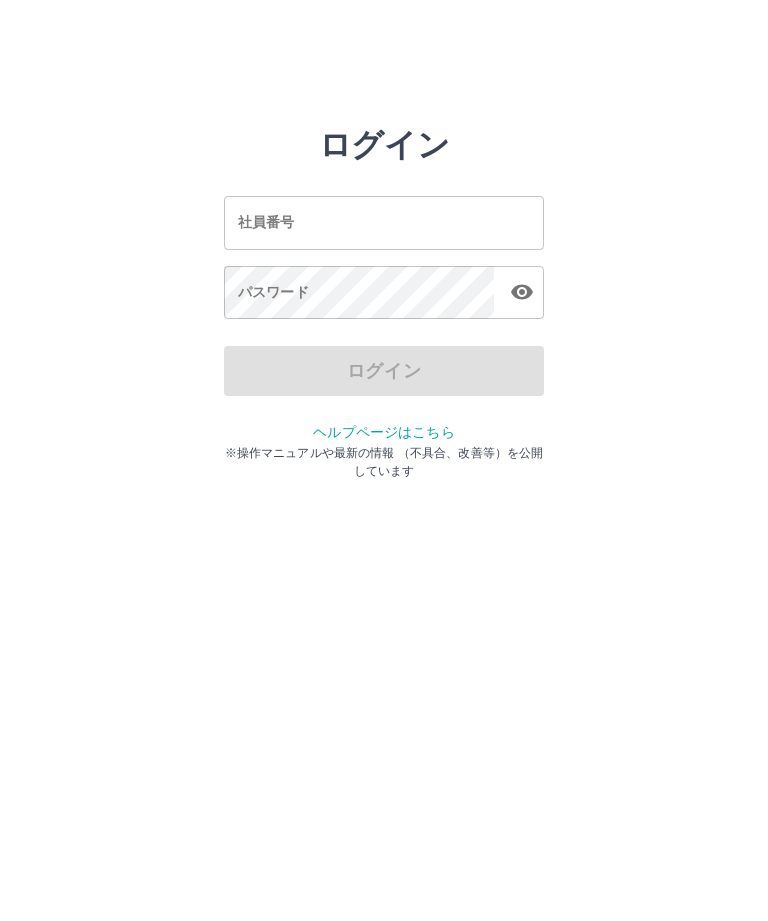 click on "社員番号" at bounding box center (384, 222) 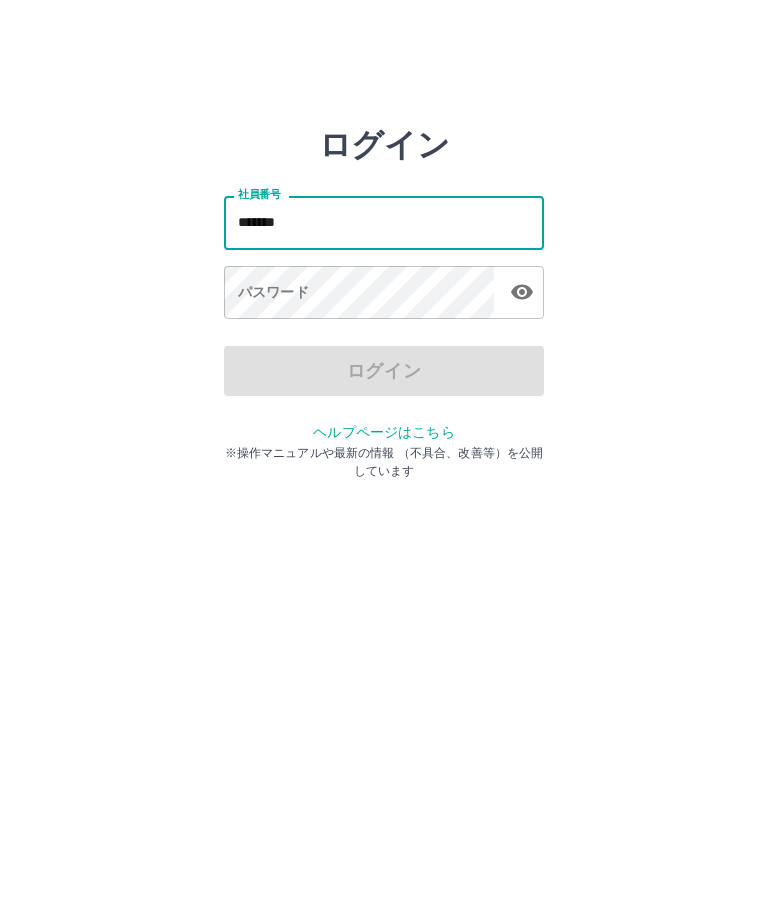 type on "*******" 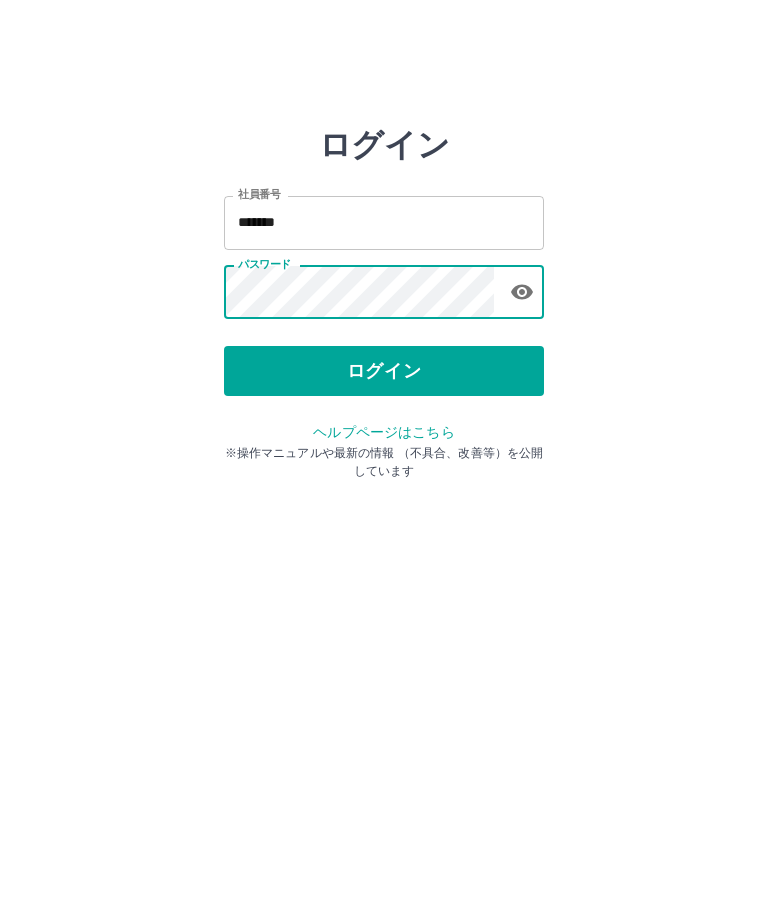 click on "ログイン" at bounding box center (384, 371) 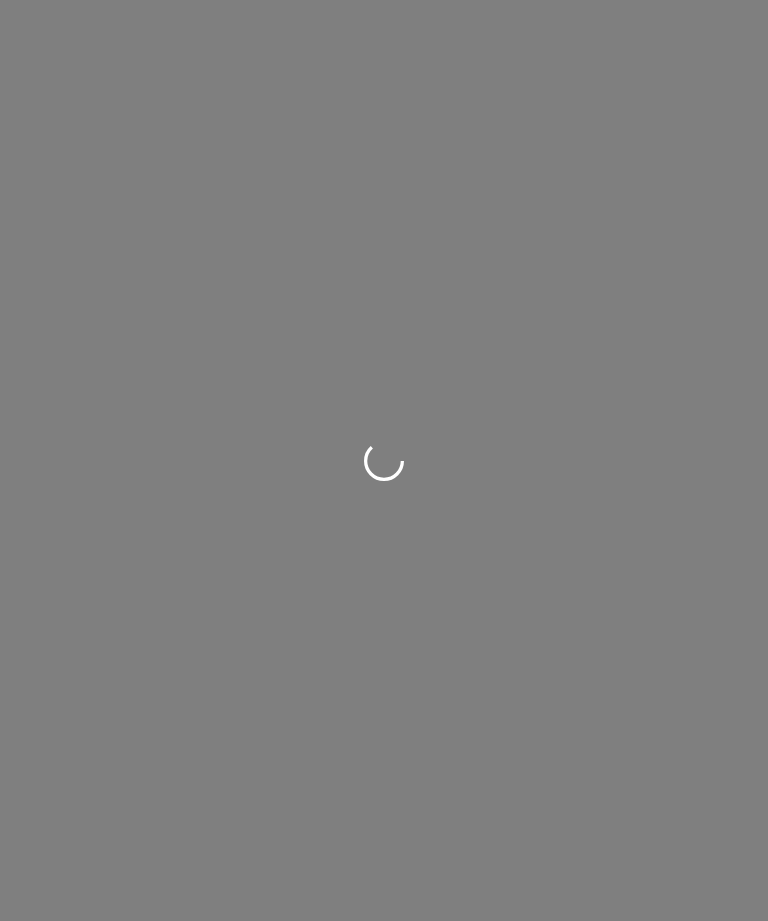 scroll, scrollTop: 0, scrollLeft: 0, axis: both 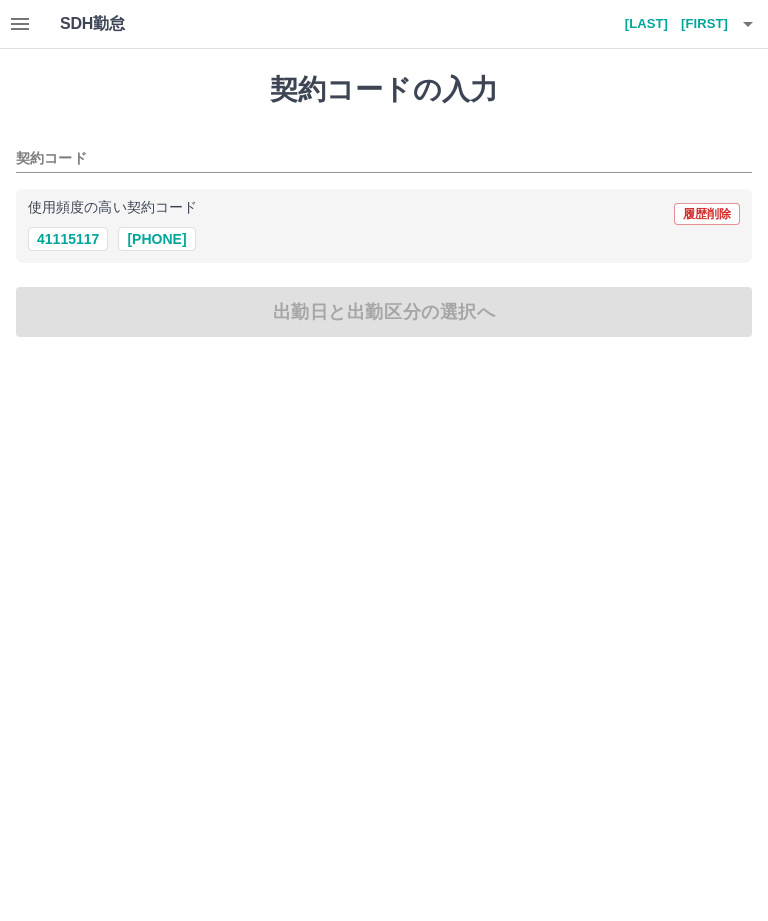 click on "[PHONE]" at bounding box center [156, 239] 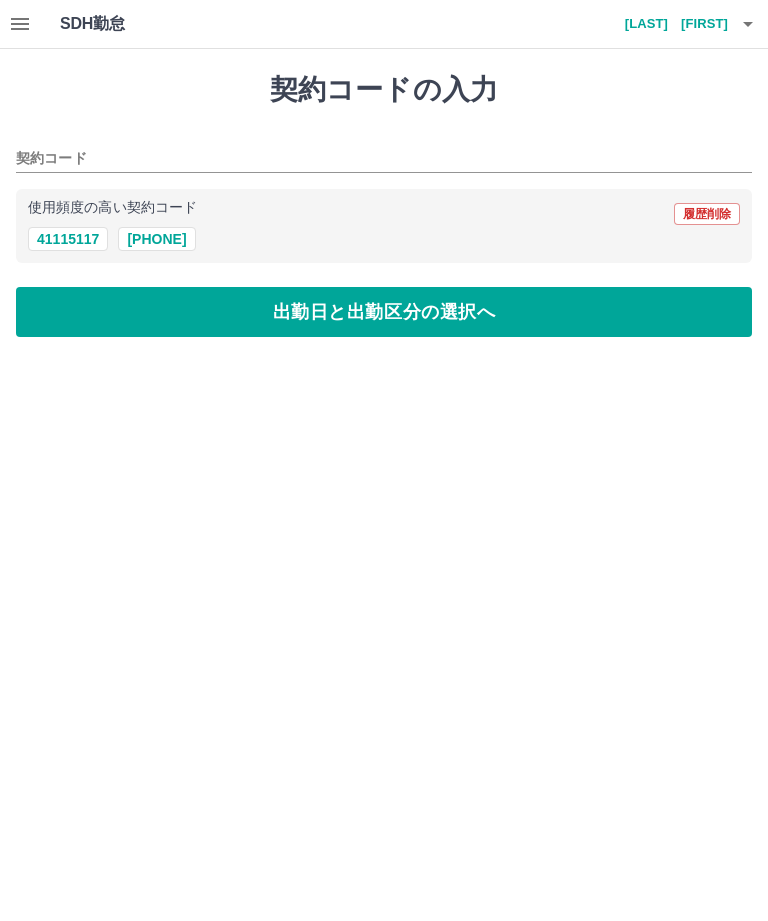type on "********" 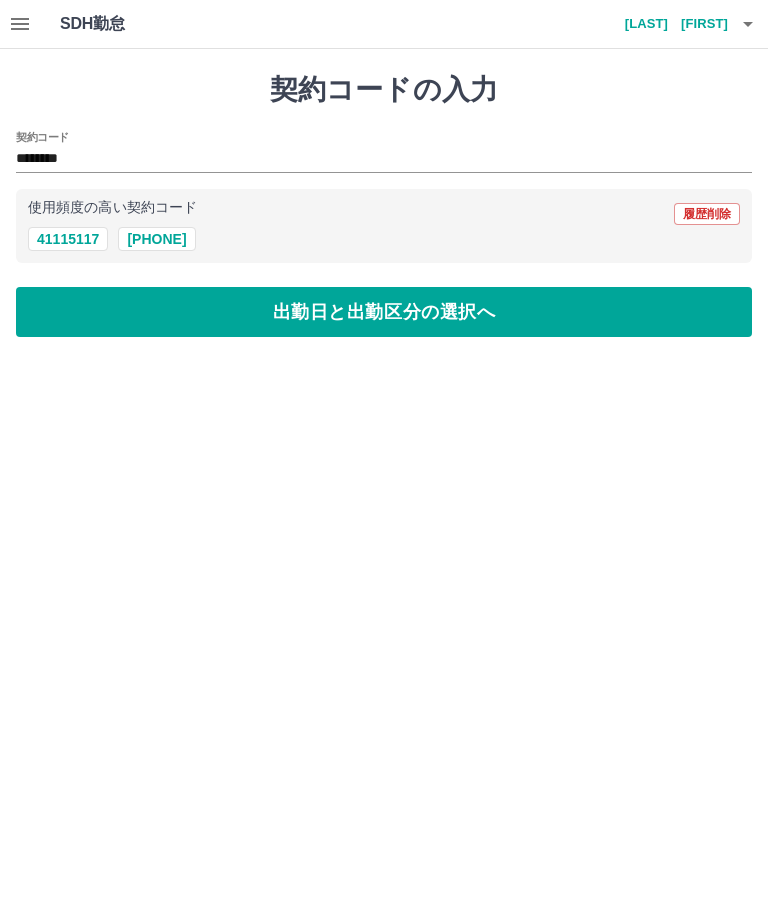 click on "出勤日と出勤区分の選択へ" at bounding box center [384, 312] 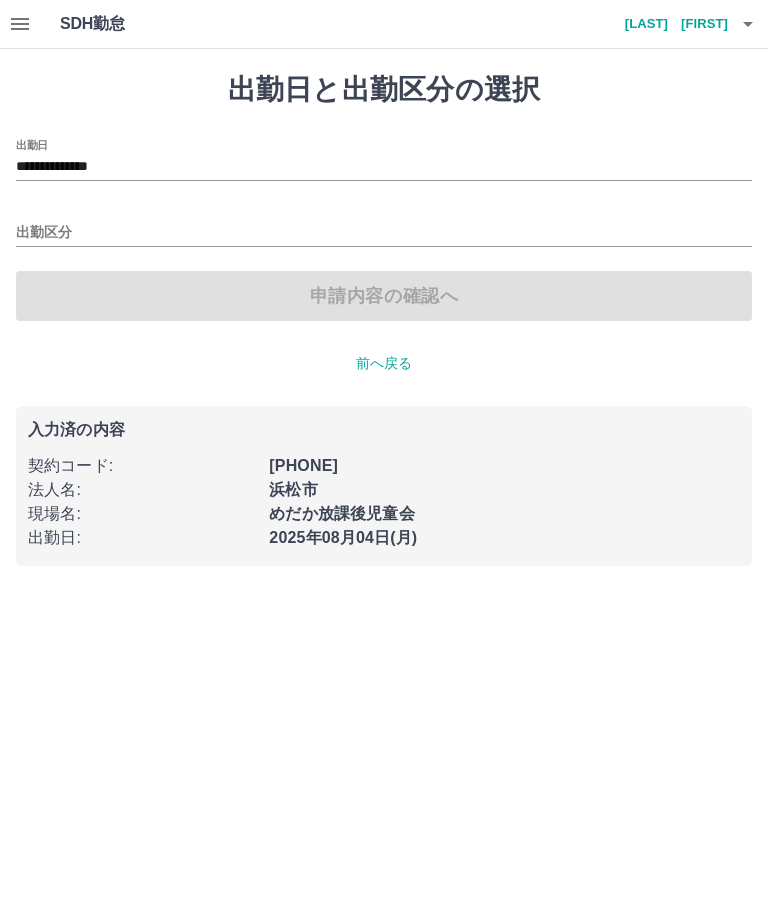 click on "出勤区分" at bounding box center [384, 226] 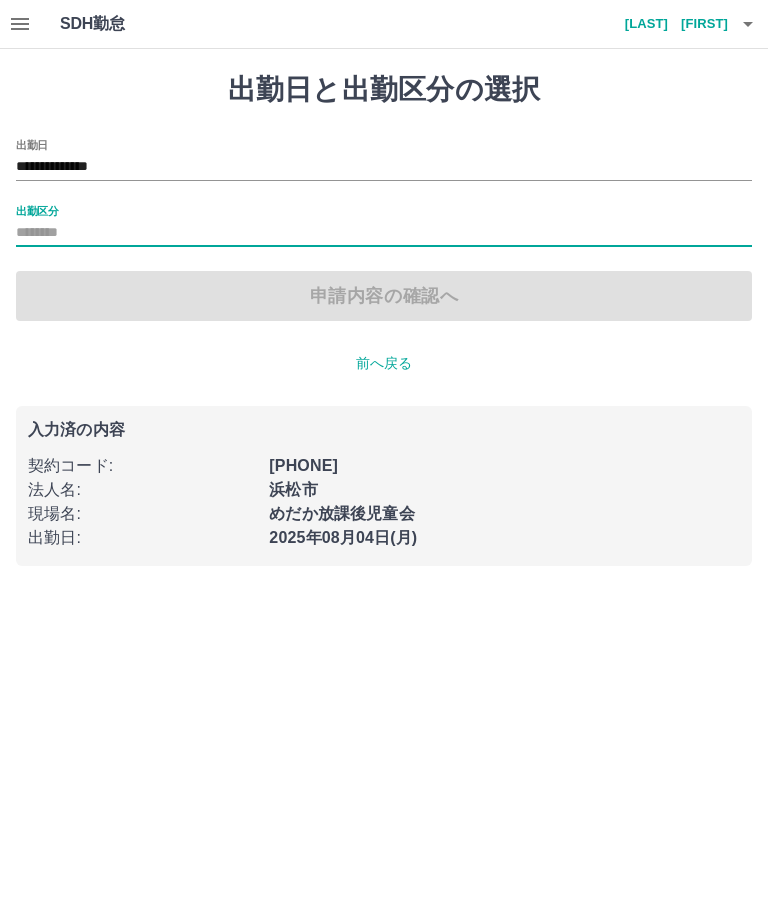 click on "出勤区分" at bounding box center [384, 233] 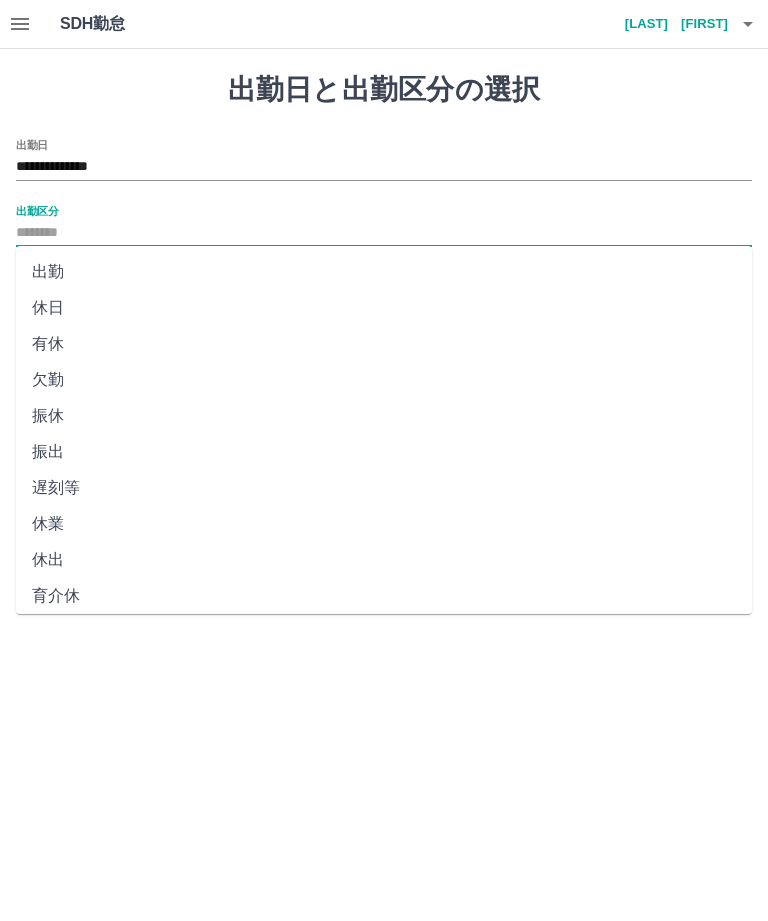 click on "出勤" at bounding box center (384, 272) 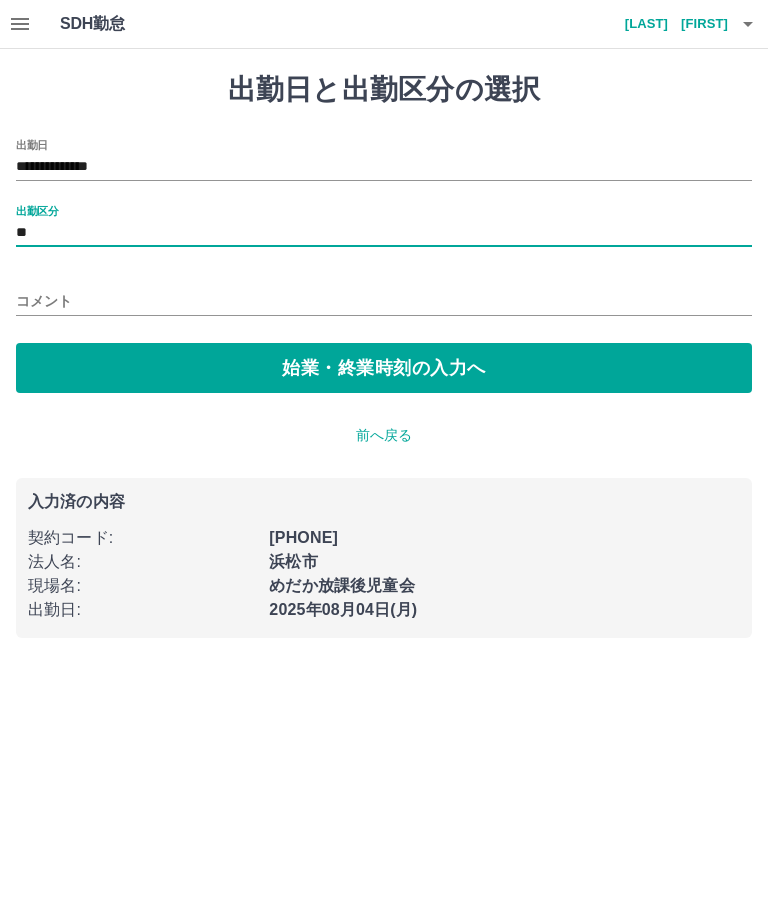 type on "**" 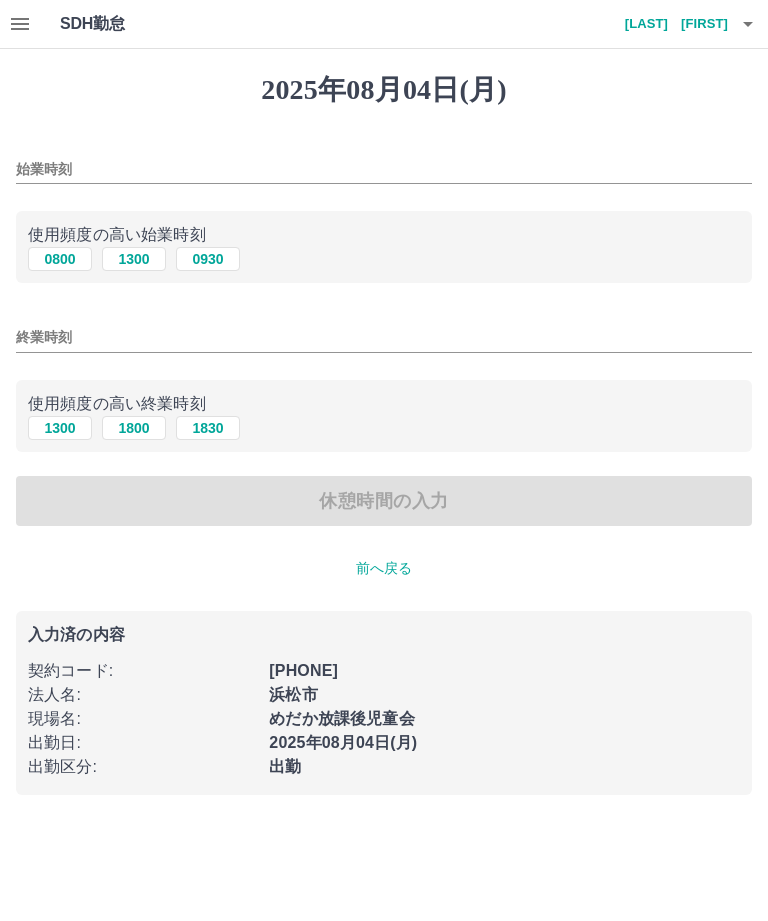 click on "始業時刻" at bounding box center [384, 169] 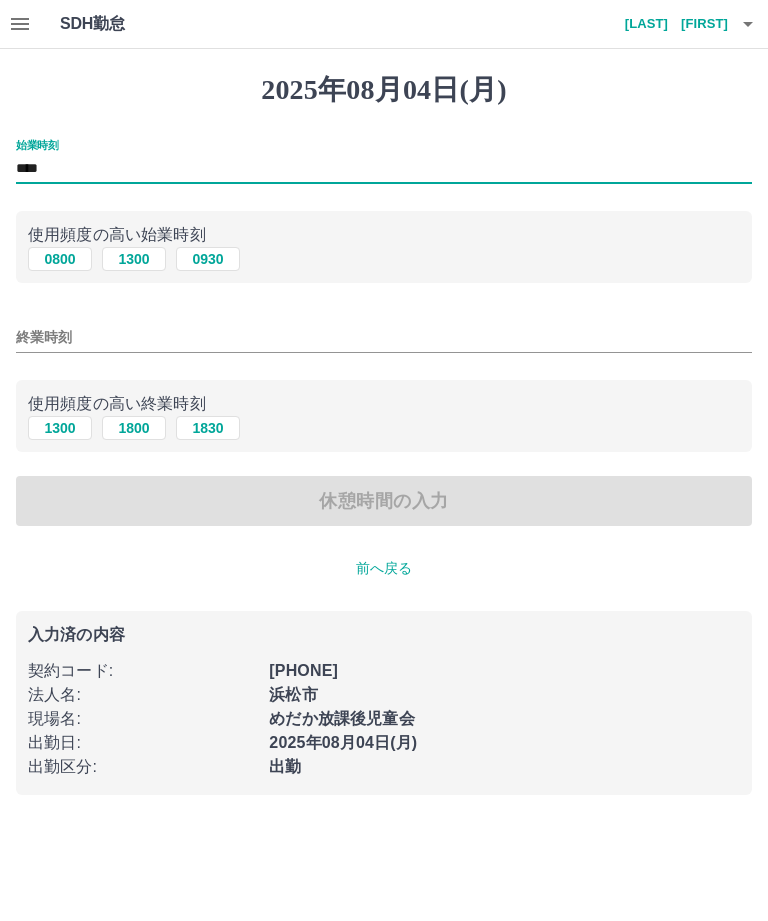 type on "****" 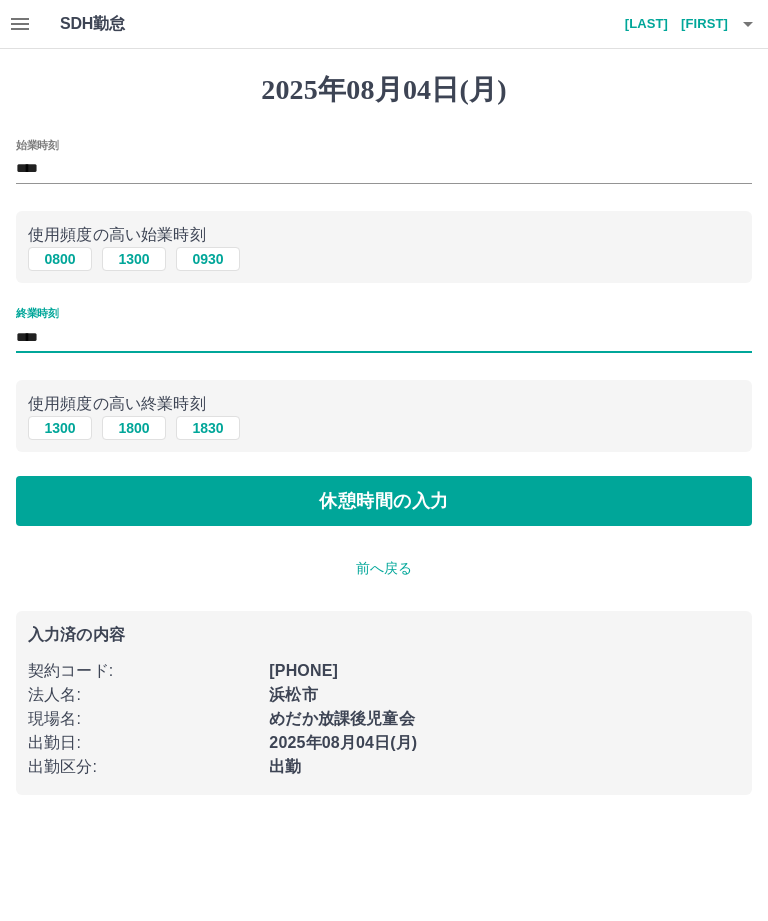 type on "****" 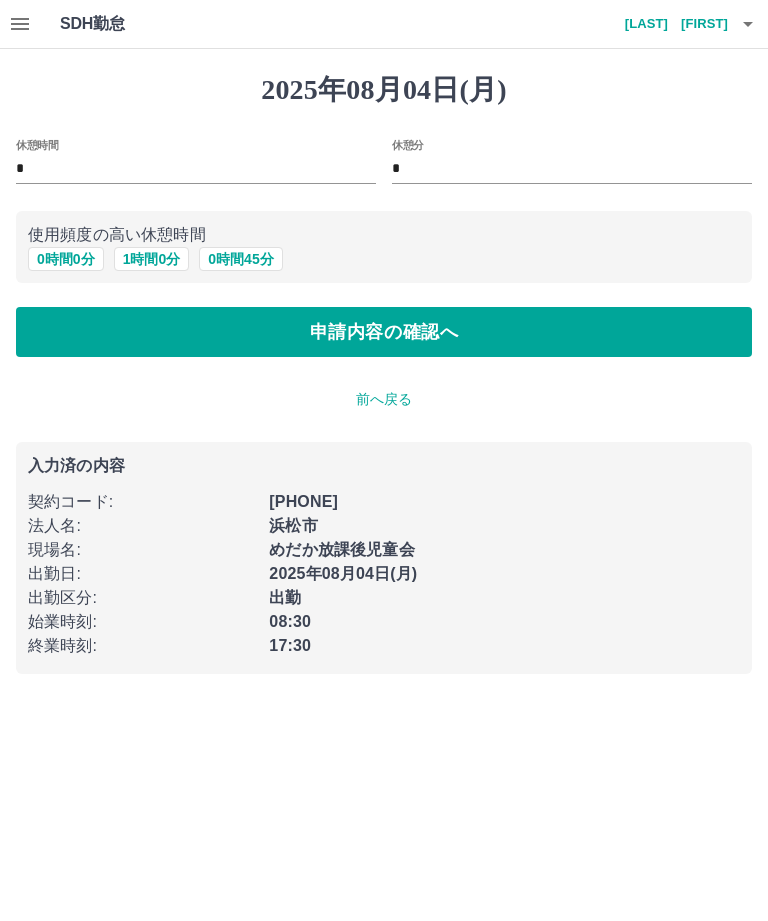 click on "使用頻度の高い休憩時間" at bounding box center [384, 235] 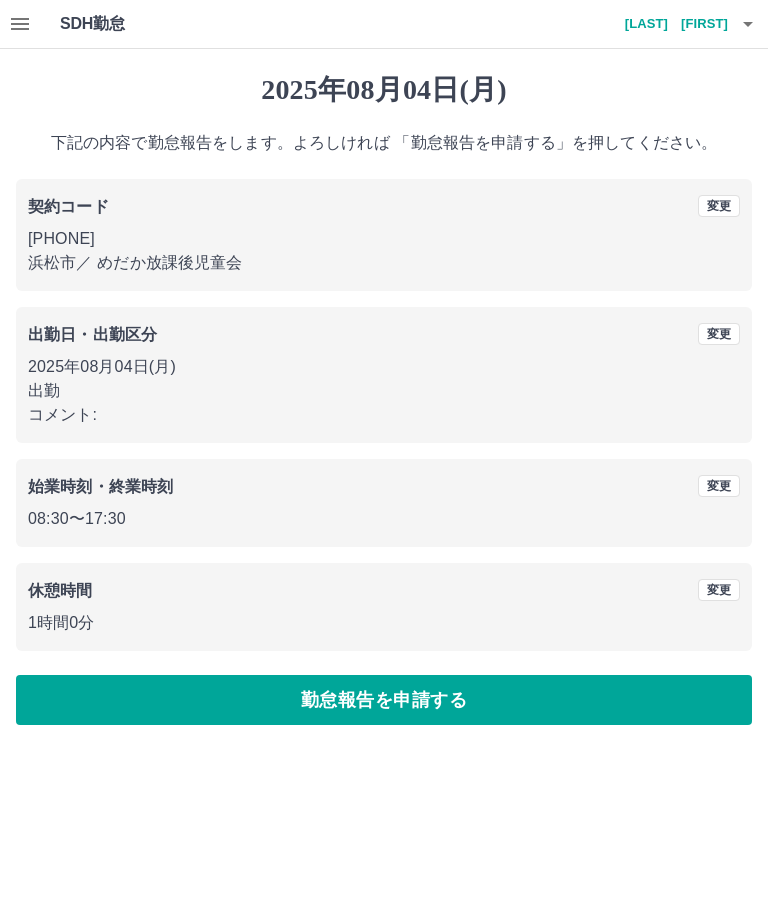 click on "勤怠報告を申請する" at bounding box center [384, 700] 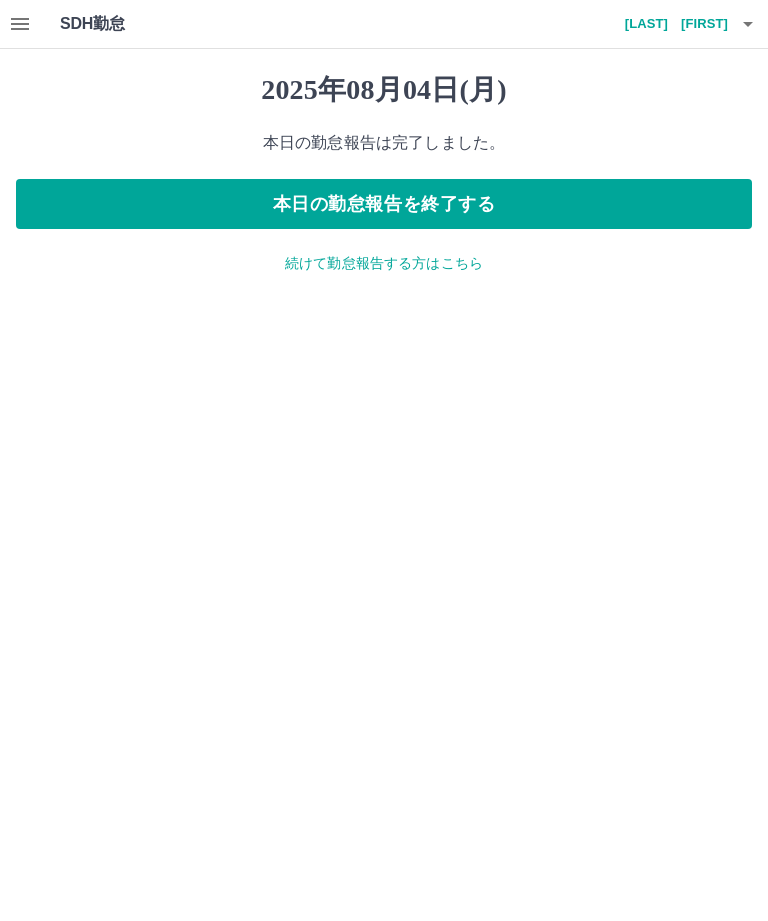 click on "本日の勤怠報告を終了する" at bounding box center [384, 204] 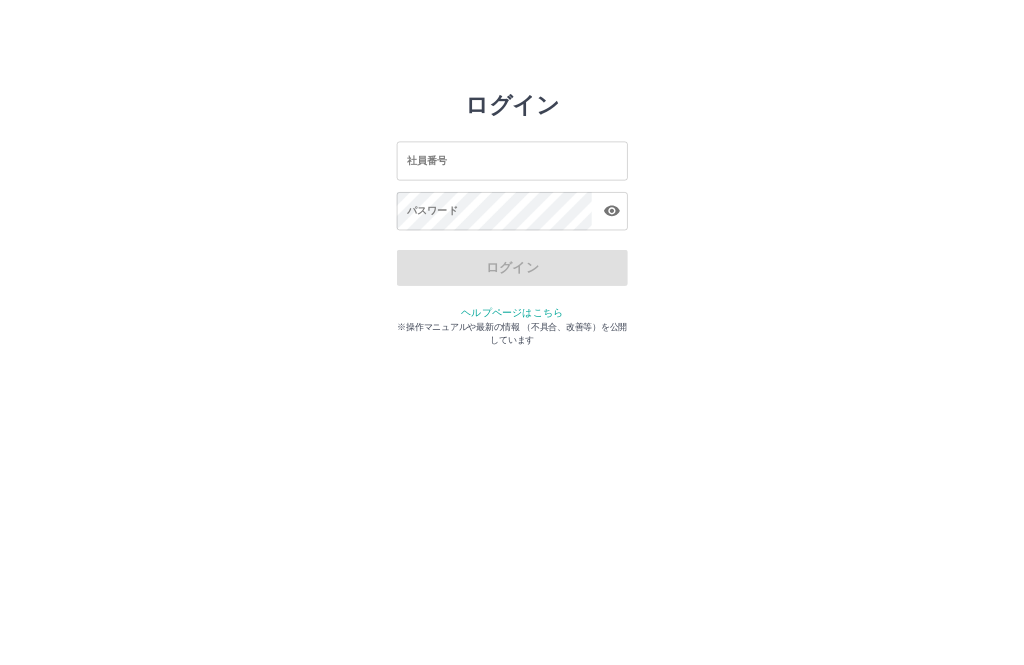 scroll, scrollTop: 0, scrollLeft: 0, axis: both 